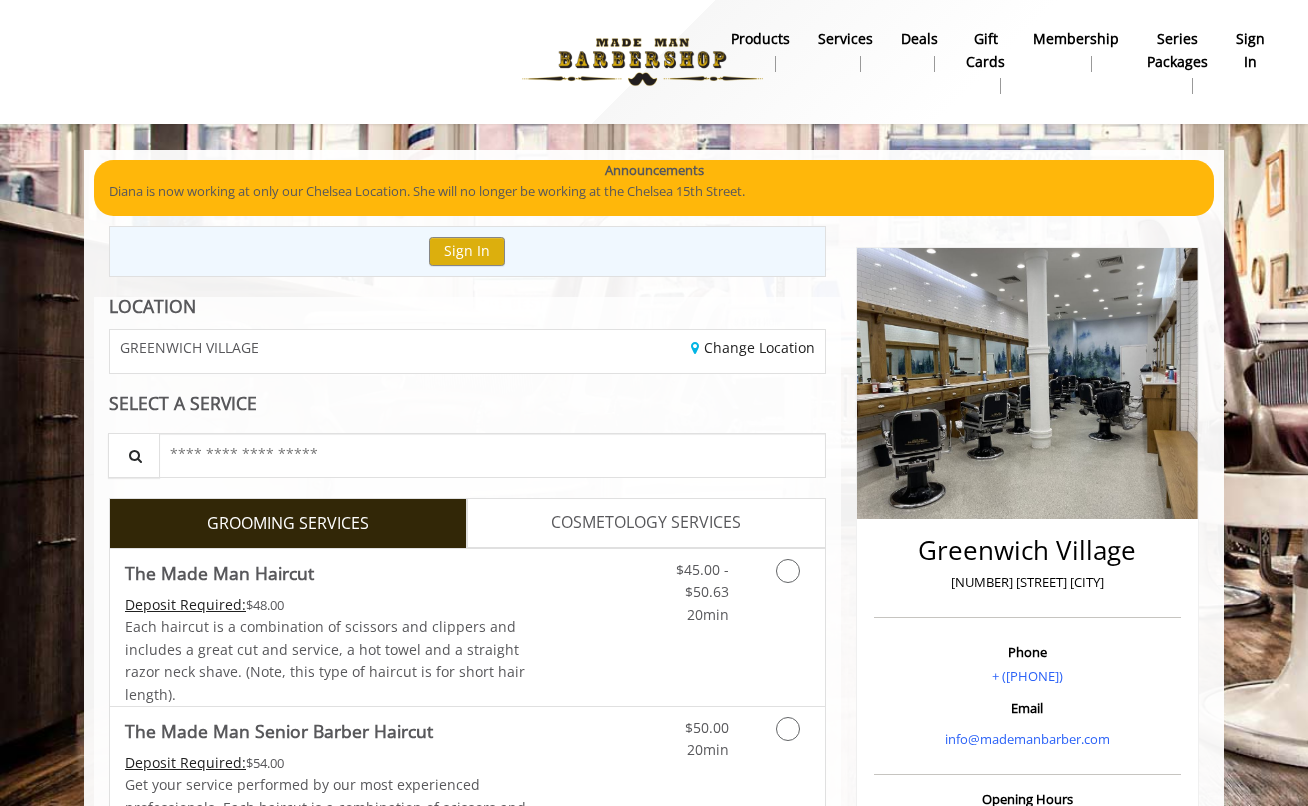 scroll, scrollTop: 41, scrollLeft: 0, axis: vertical 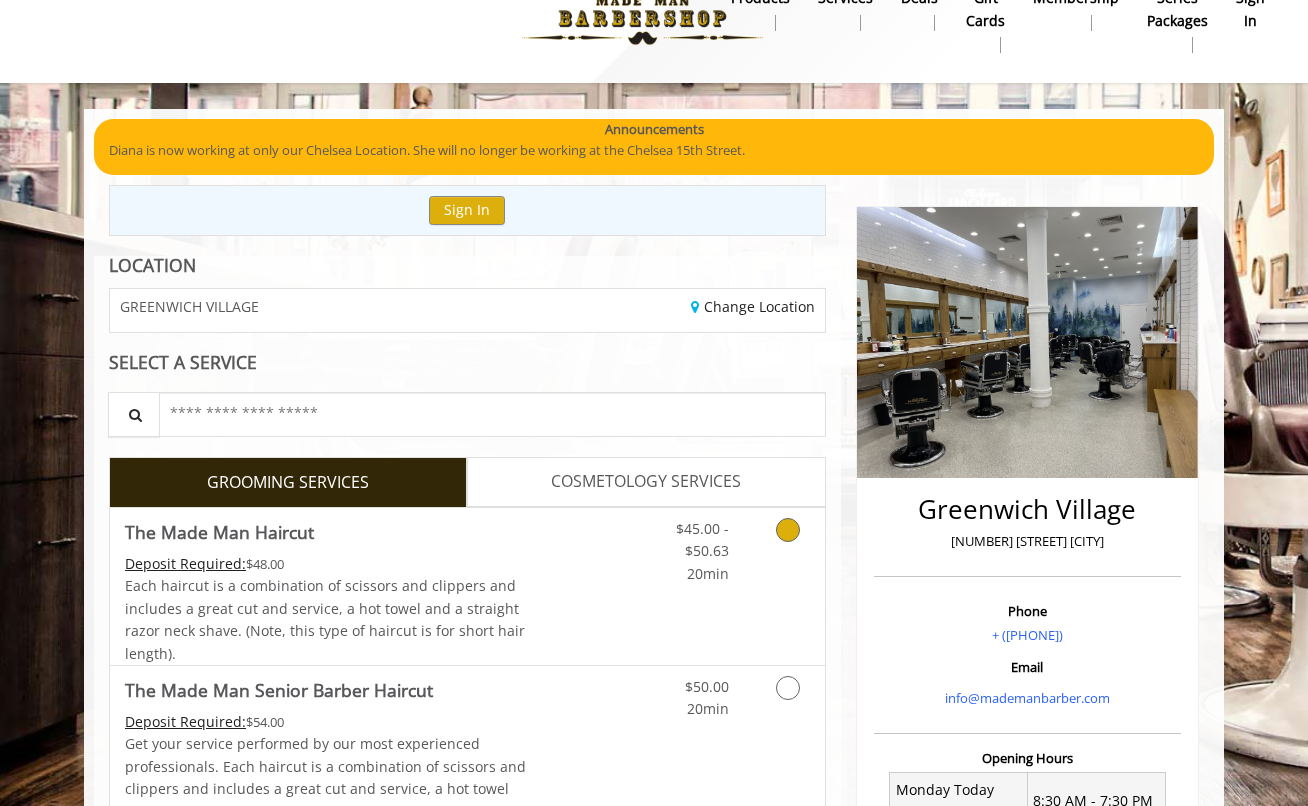click at bounding box center (784, 546) 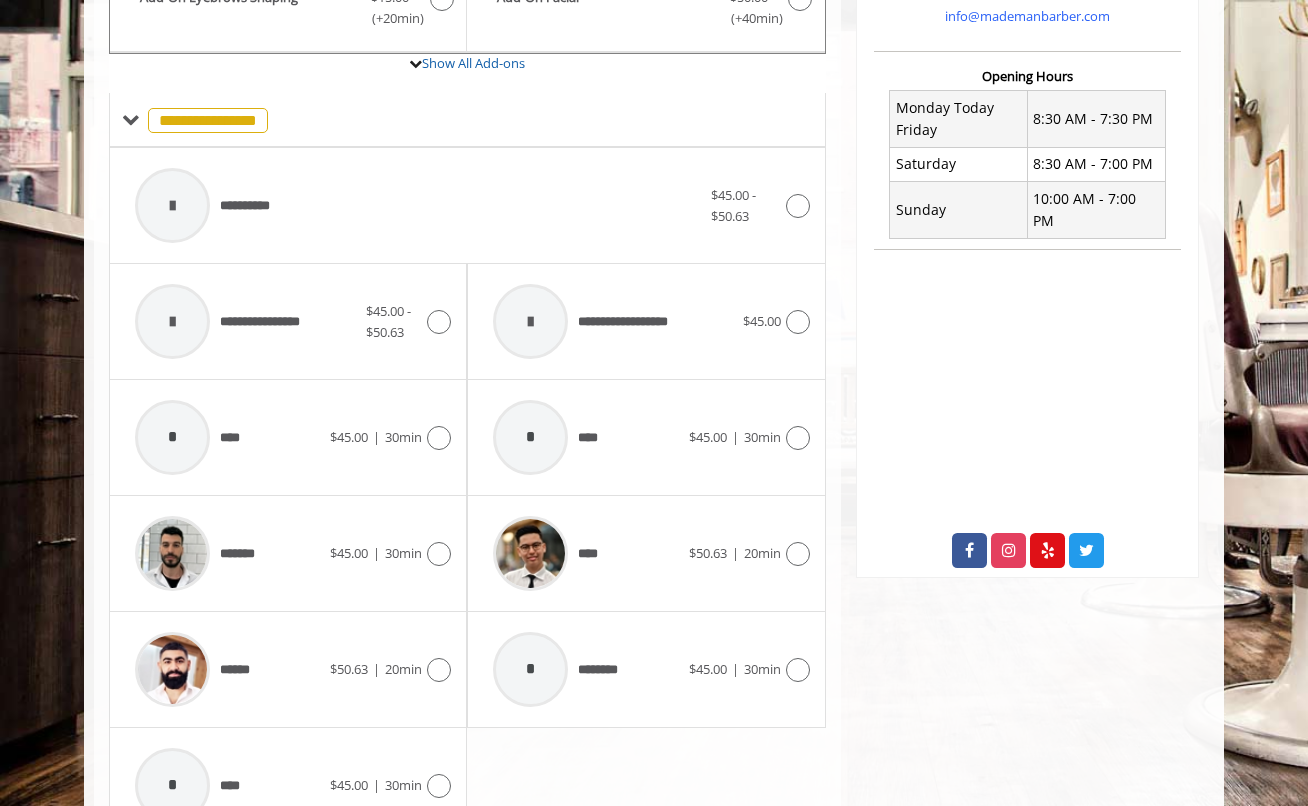 scroll, scrollTop: 822, scrollLeft: 0, axis: vertical 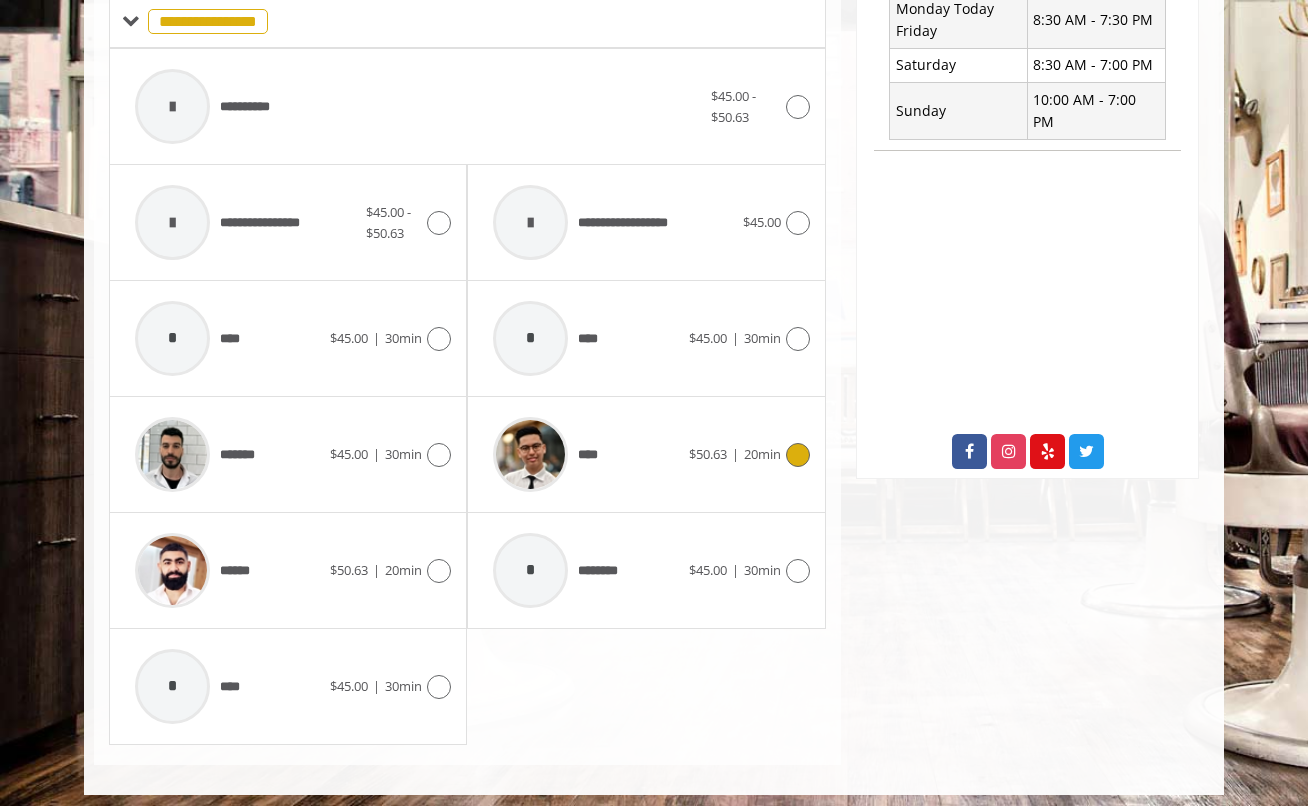 click at bounding box center (530, 454) 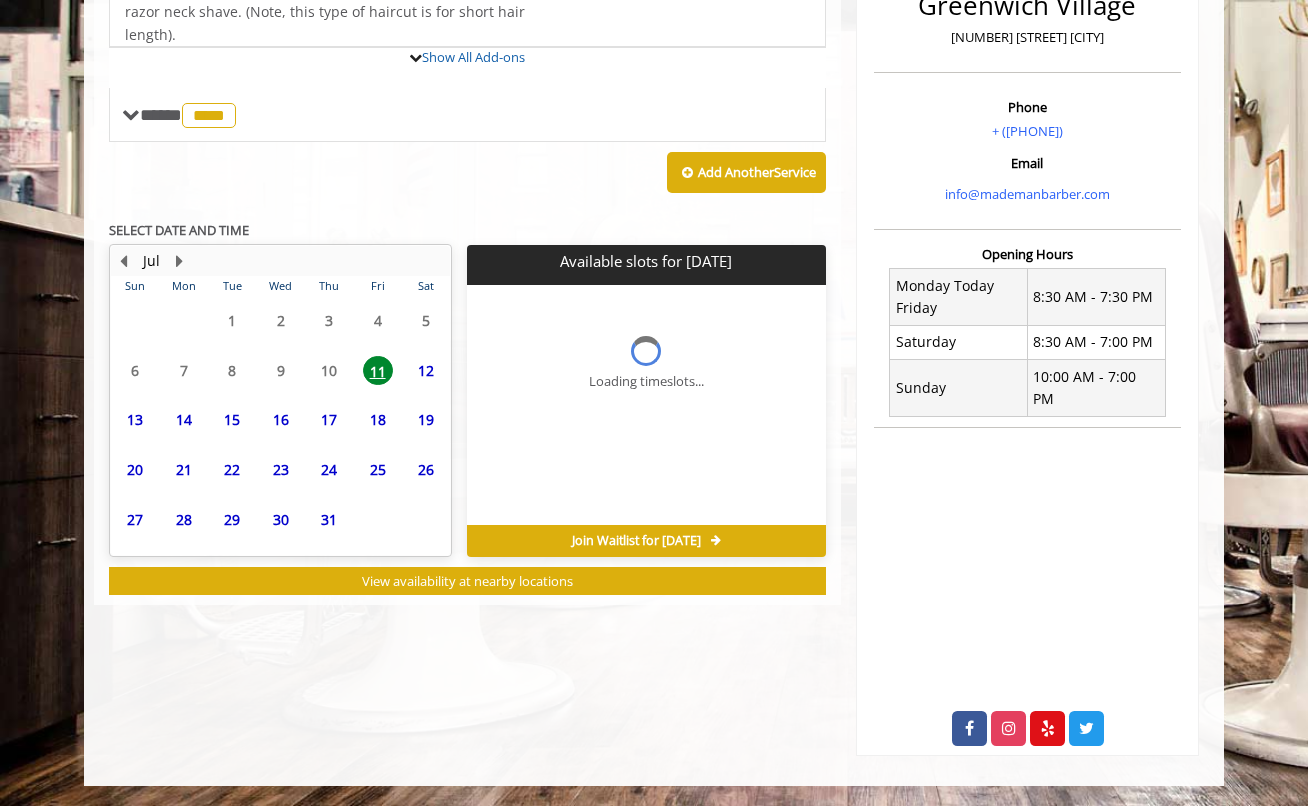 scroll, scrollTop: 514, scrollLeft: 0, axis: vertical 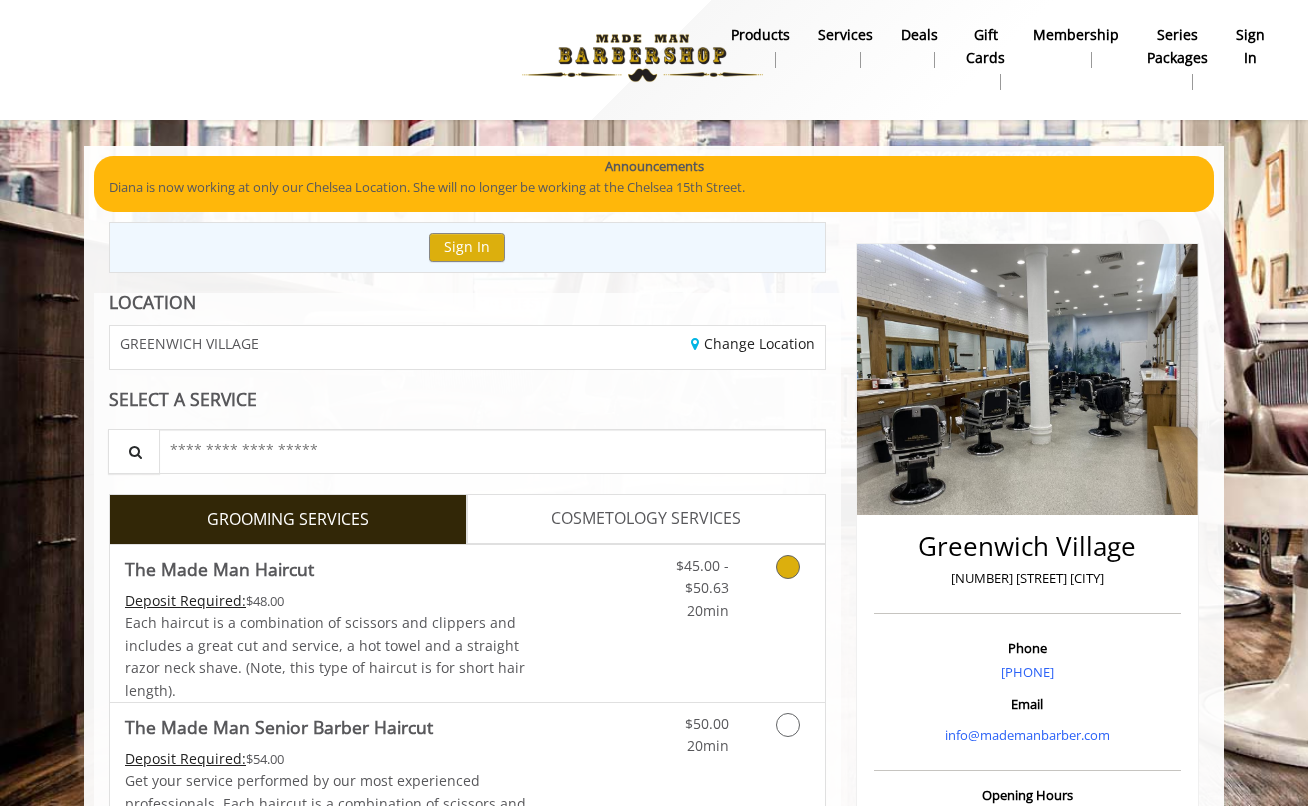 click at bounding box center (788, 567) 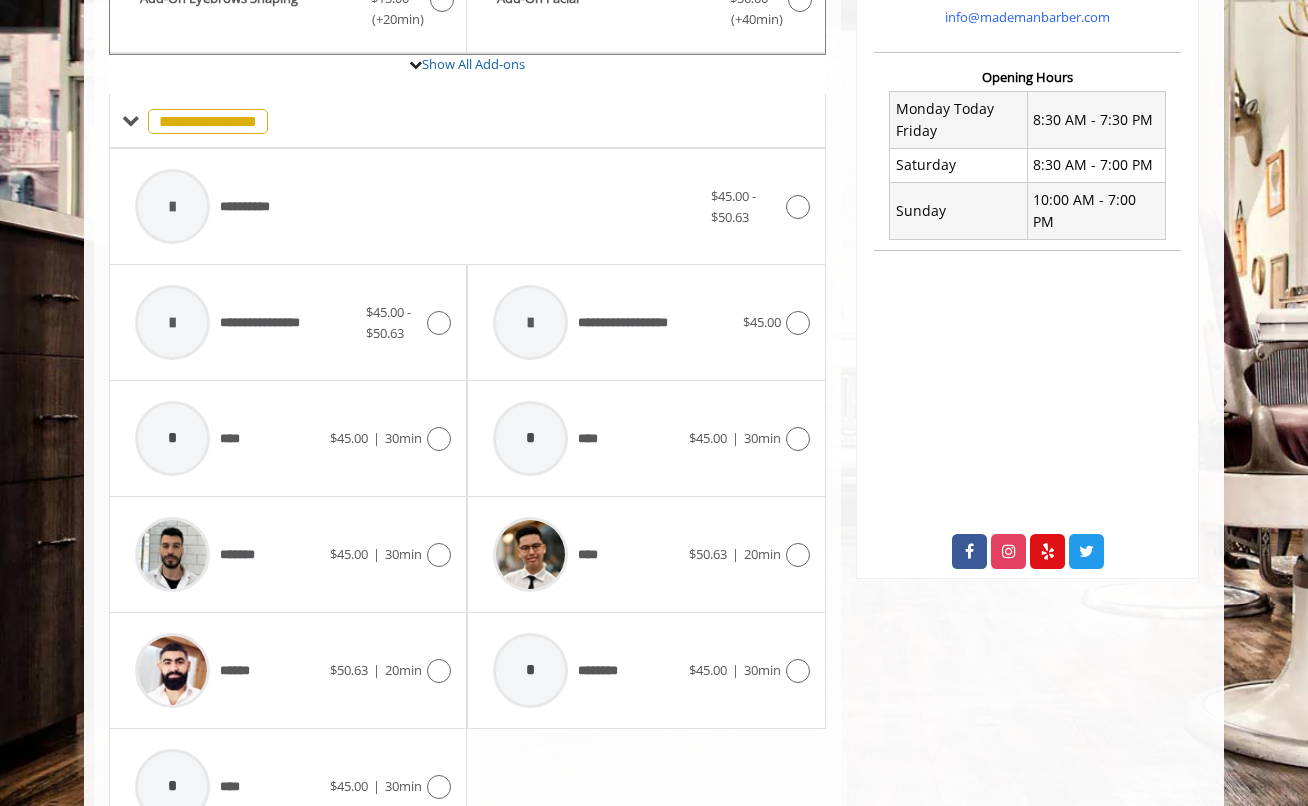 scroll, scrollTop: 822, scrollLeft: 0, axis: vertical 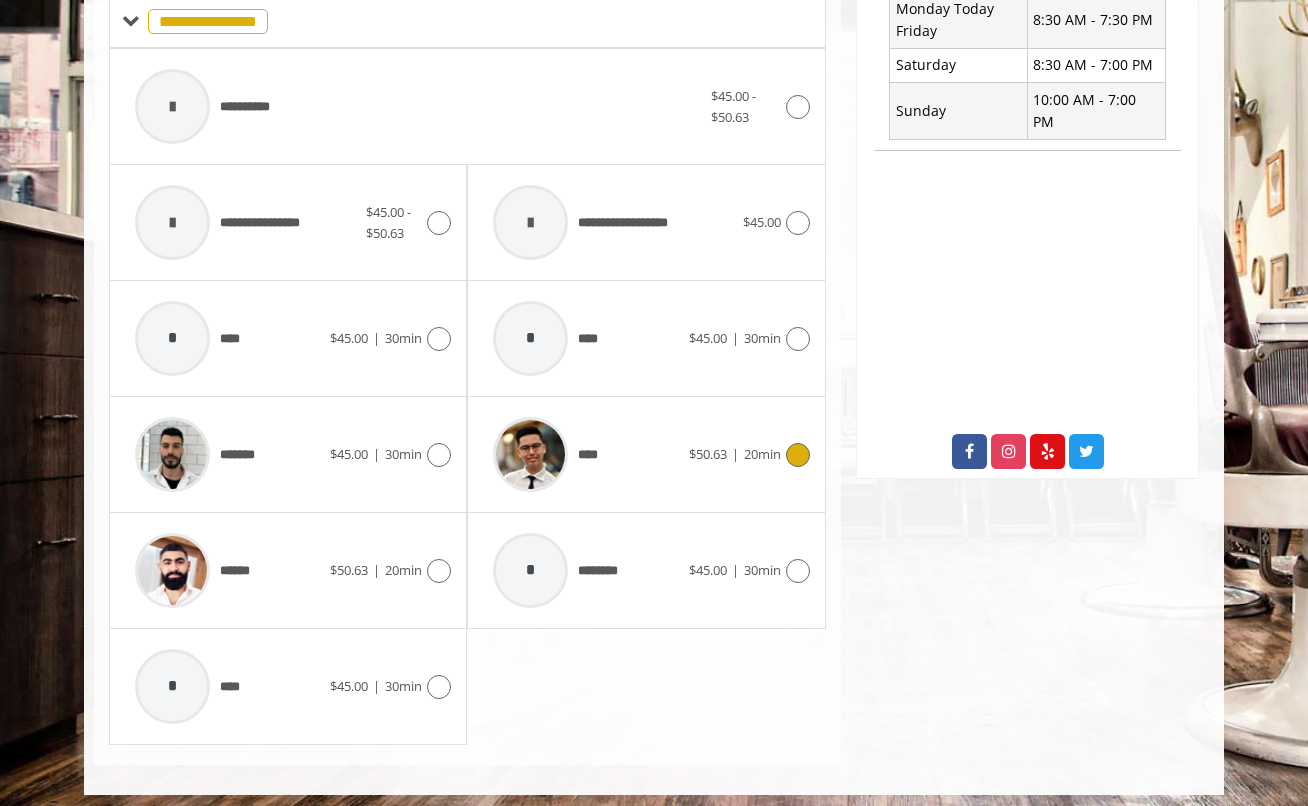 click at bounding box center [798, 455] 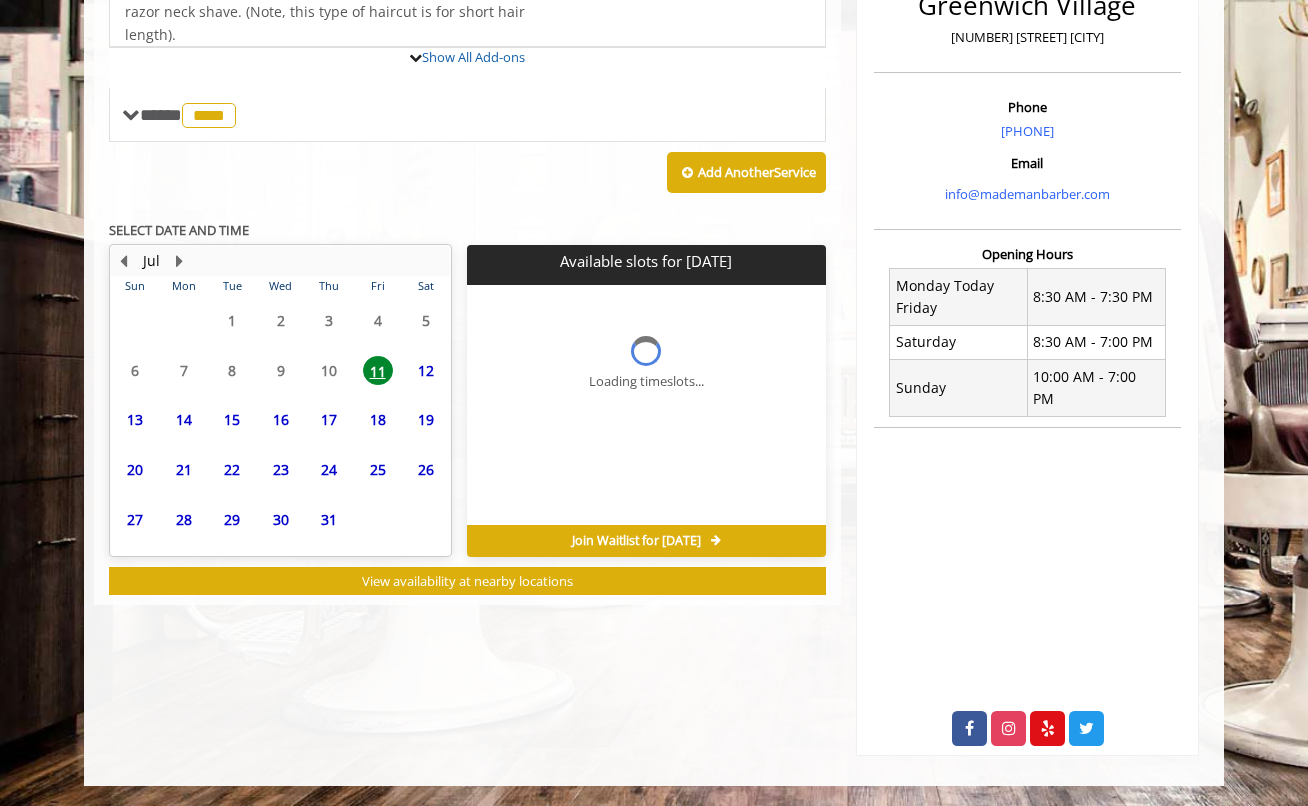 scroll, scrollTop: 514, scrollLeft: 0, axis: vertical 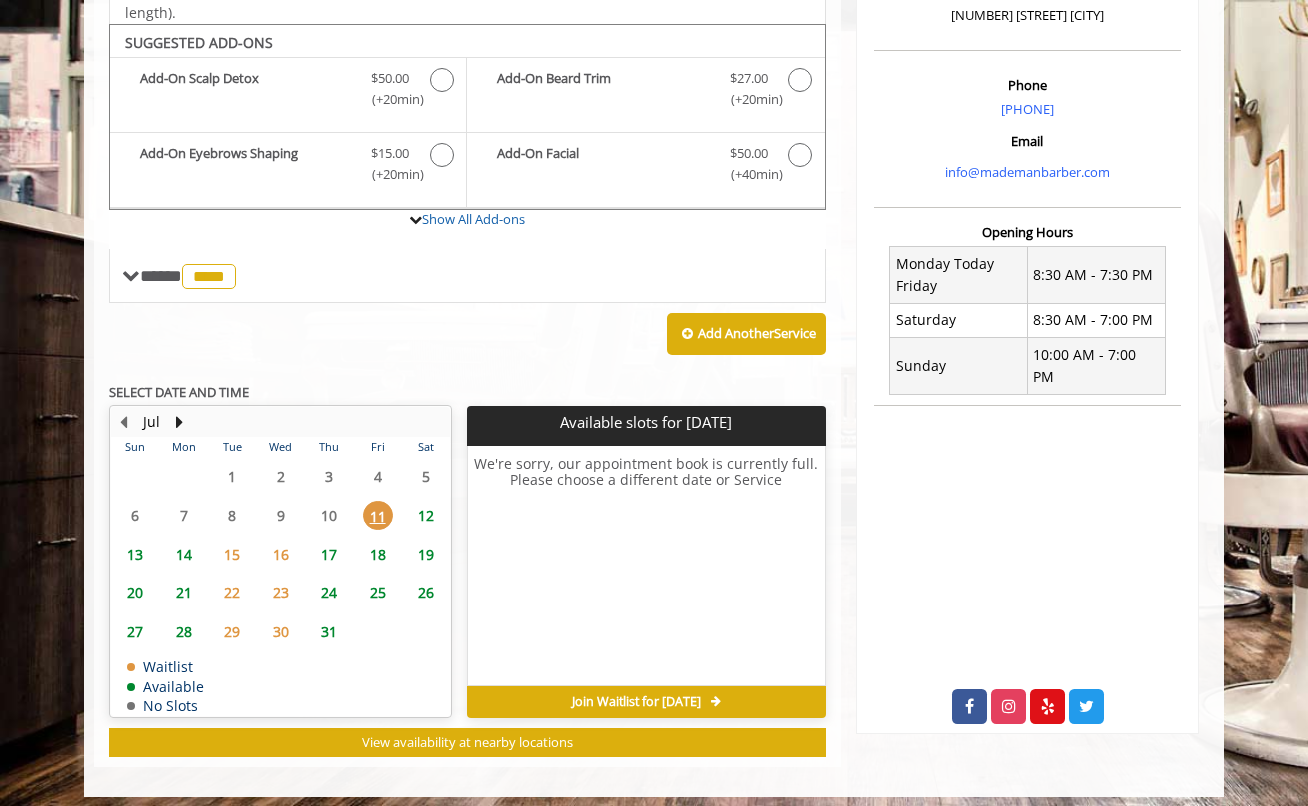 click on "13" 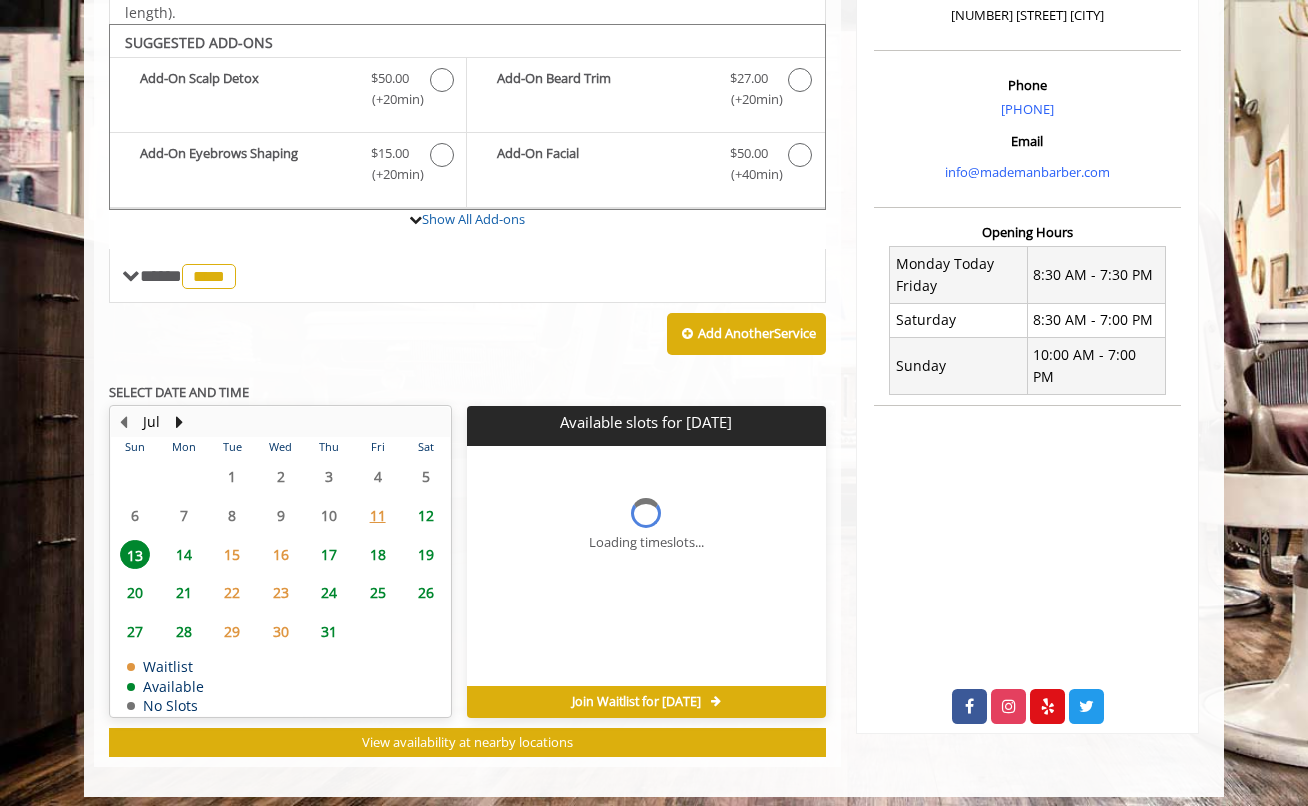 scroll, scrollTop: 597, scrollLeft: 0, axis: vertical 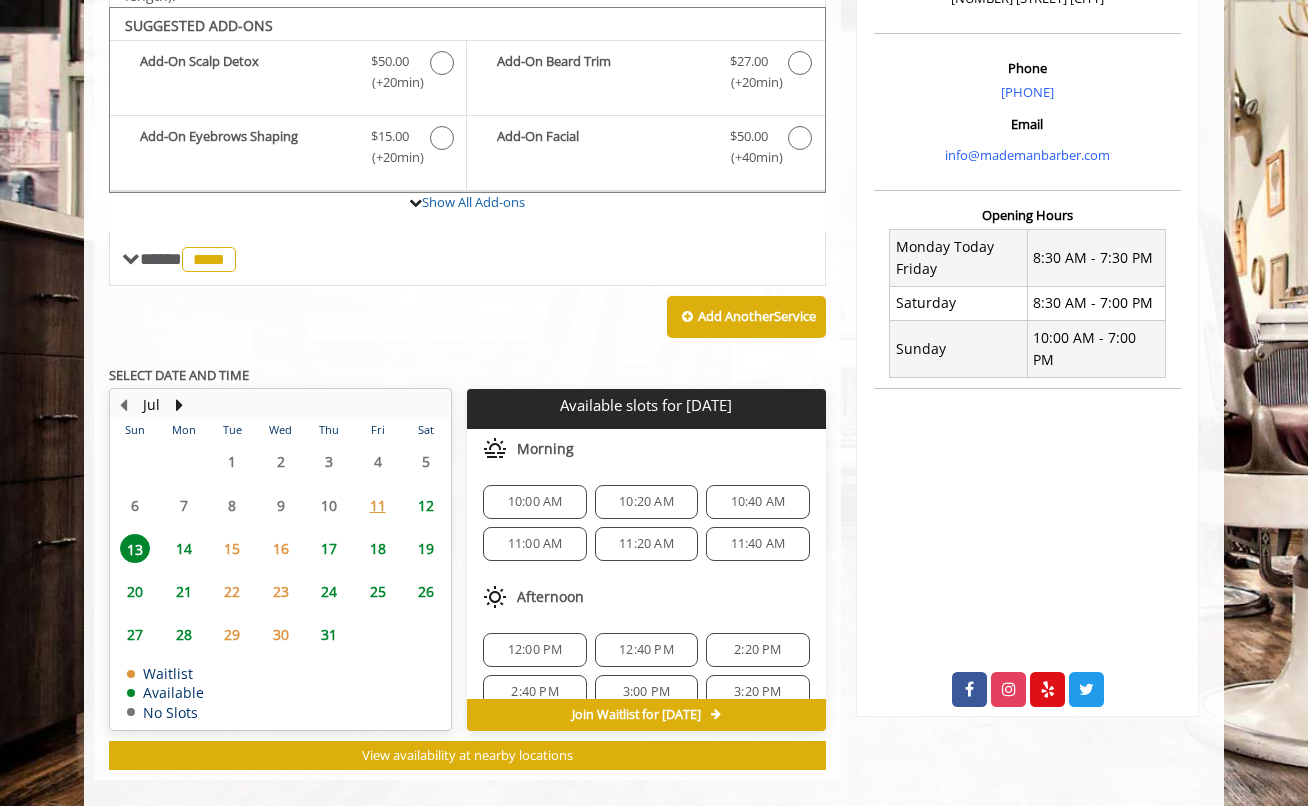 click on "12" 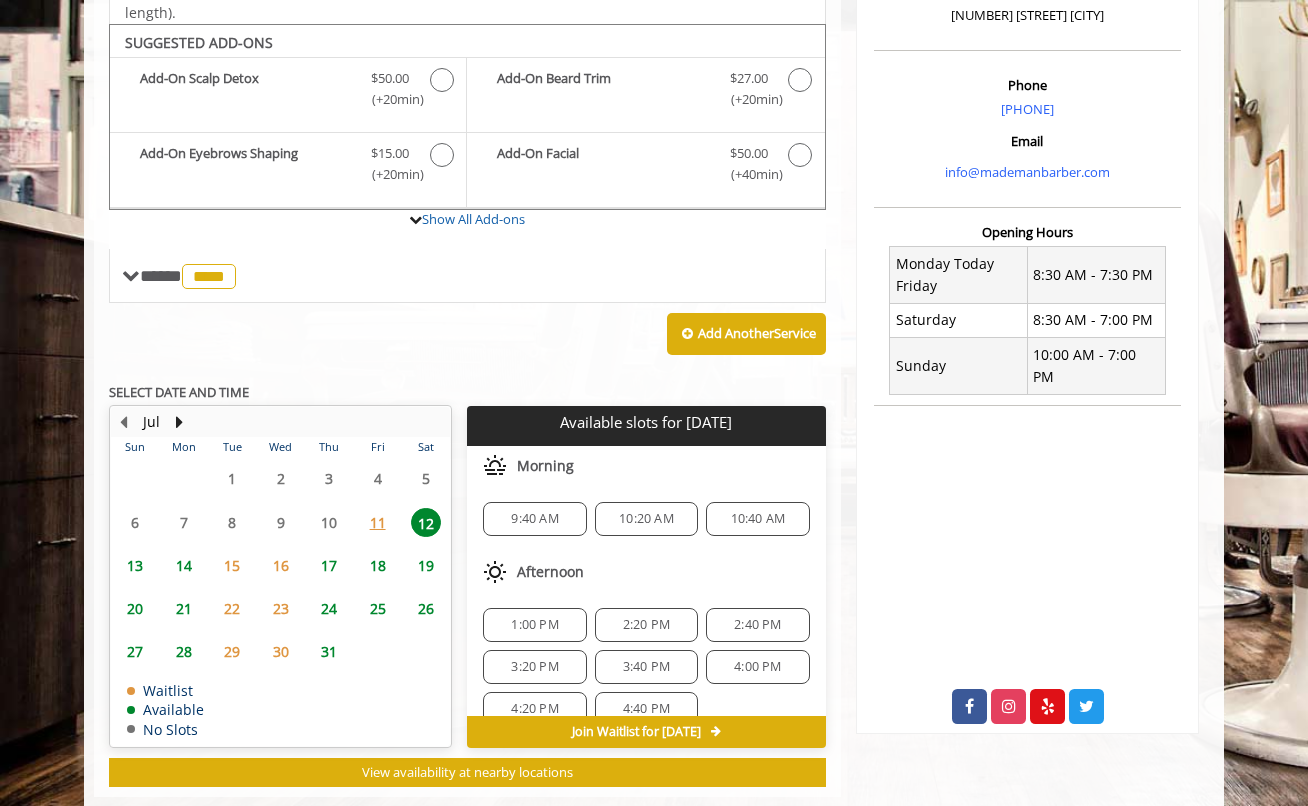 scroll, scrollTop: 597, scrollLeft: 0, axis: vertical 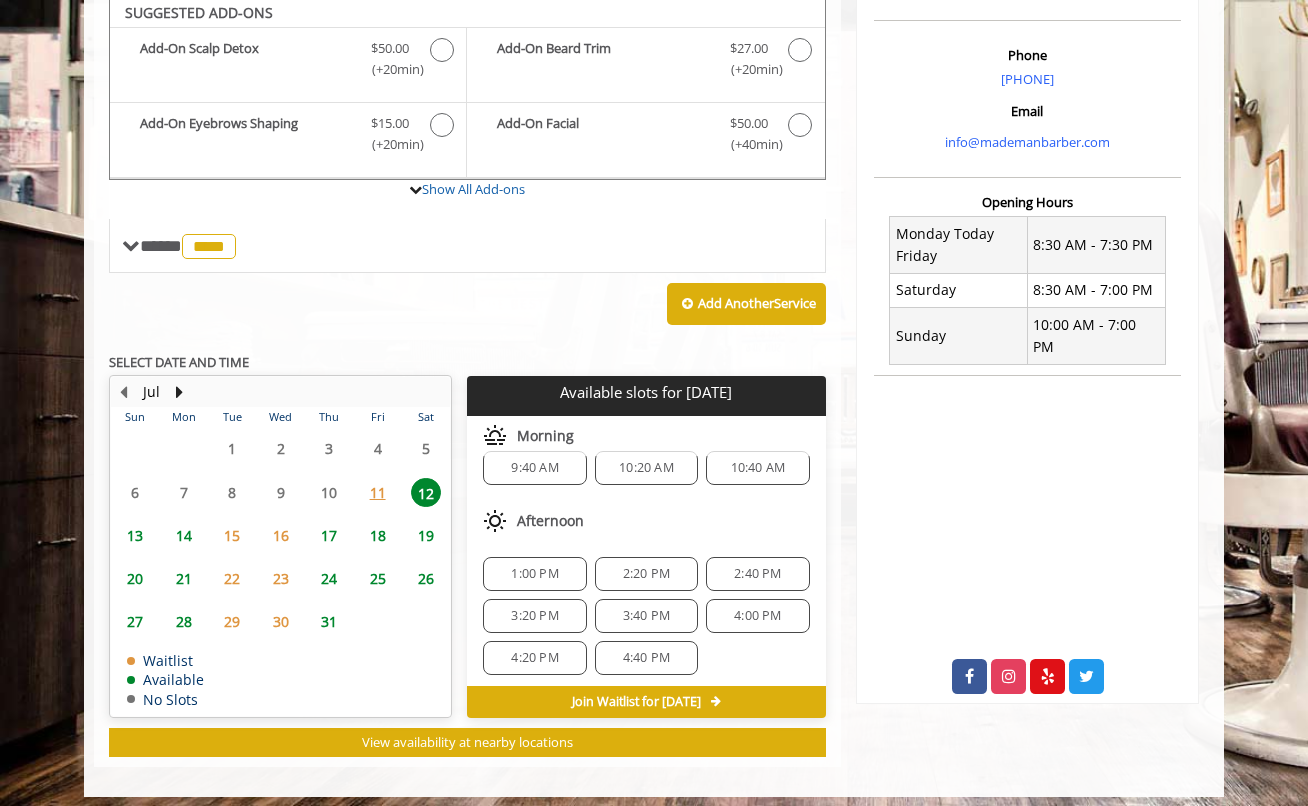 click on "13" 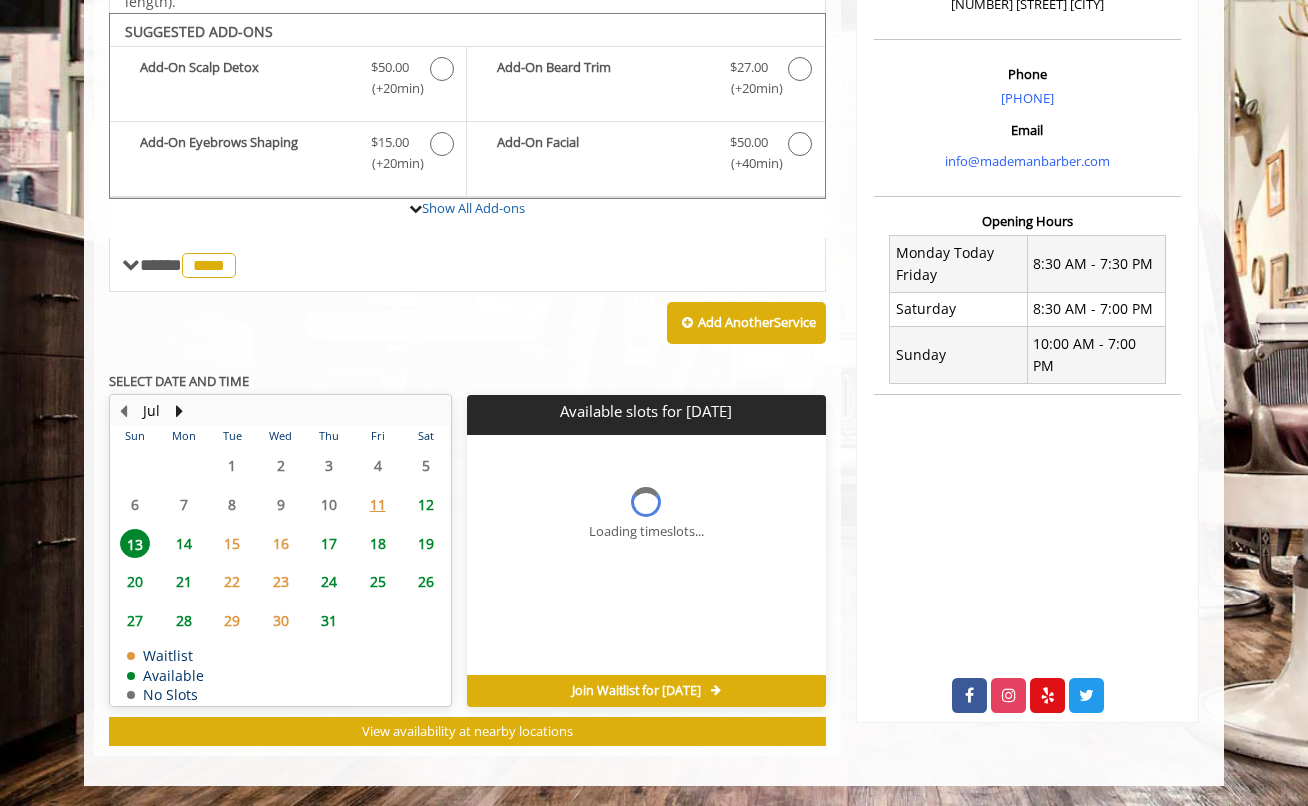 scroll, scrollTop: 567, scrollLeft: 0, axis: vertical 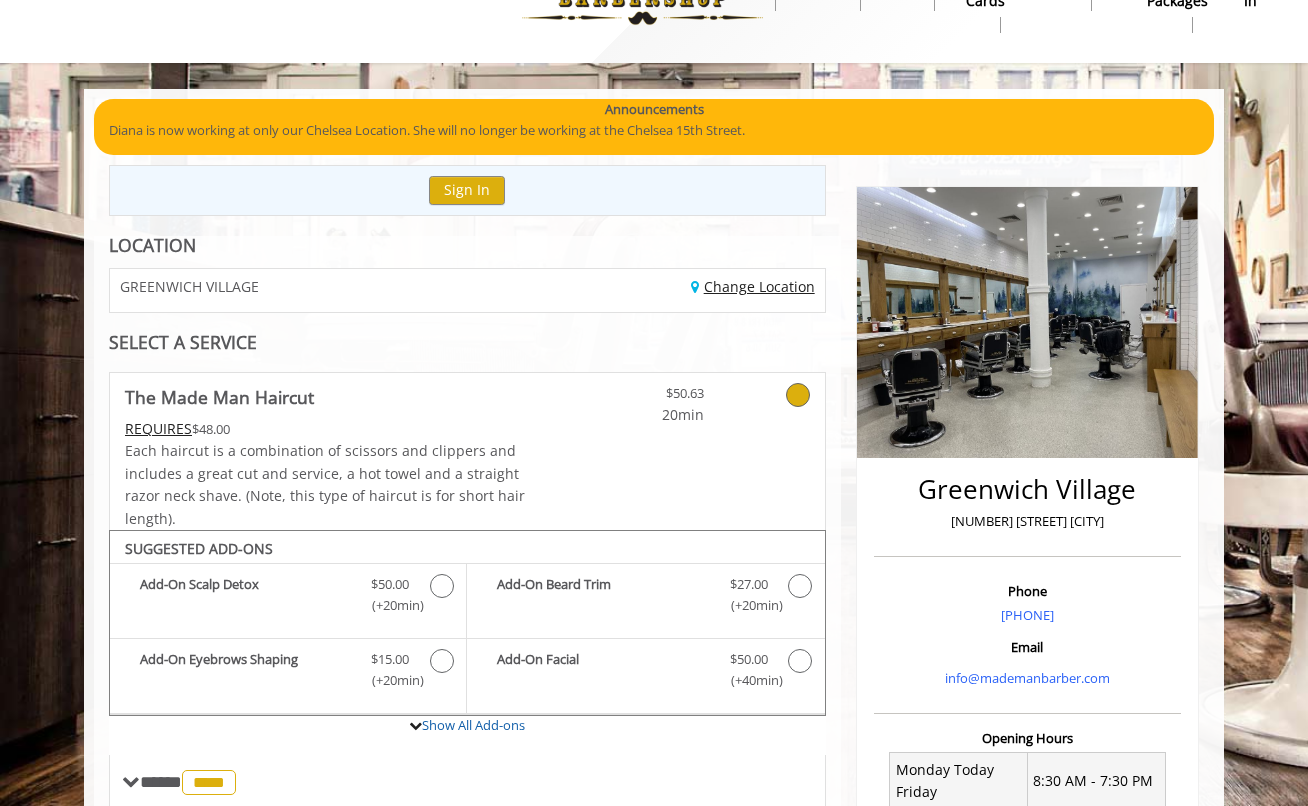 click on "Change  Location" at bounding box center (753, 286) 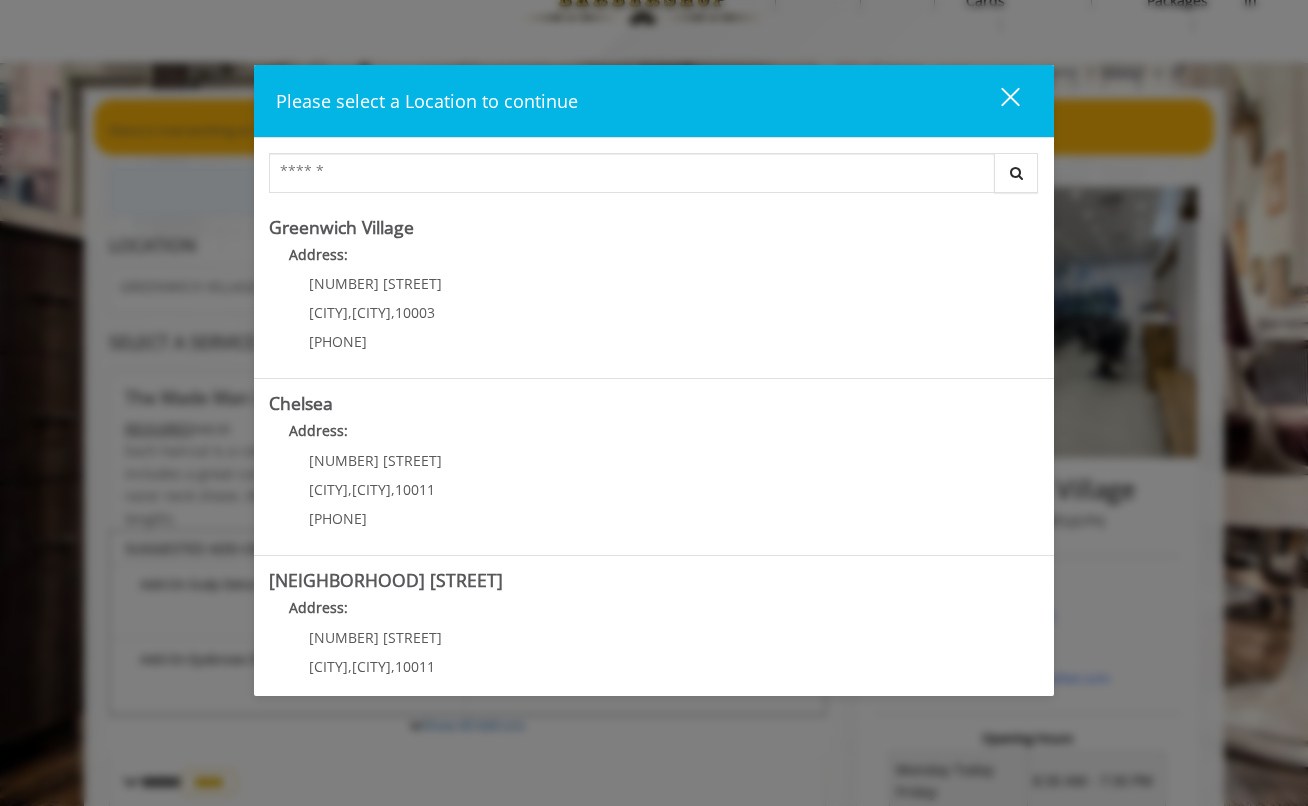 click on "close" at bounding box center (998, 101) 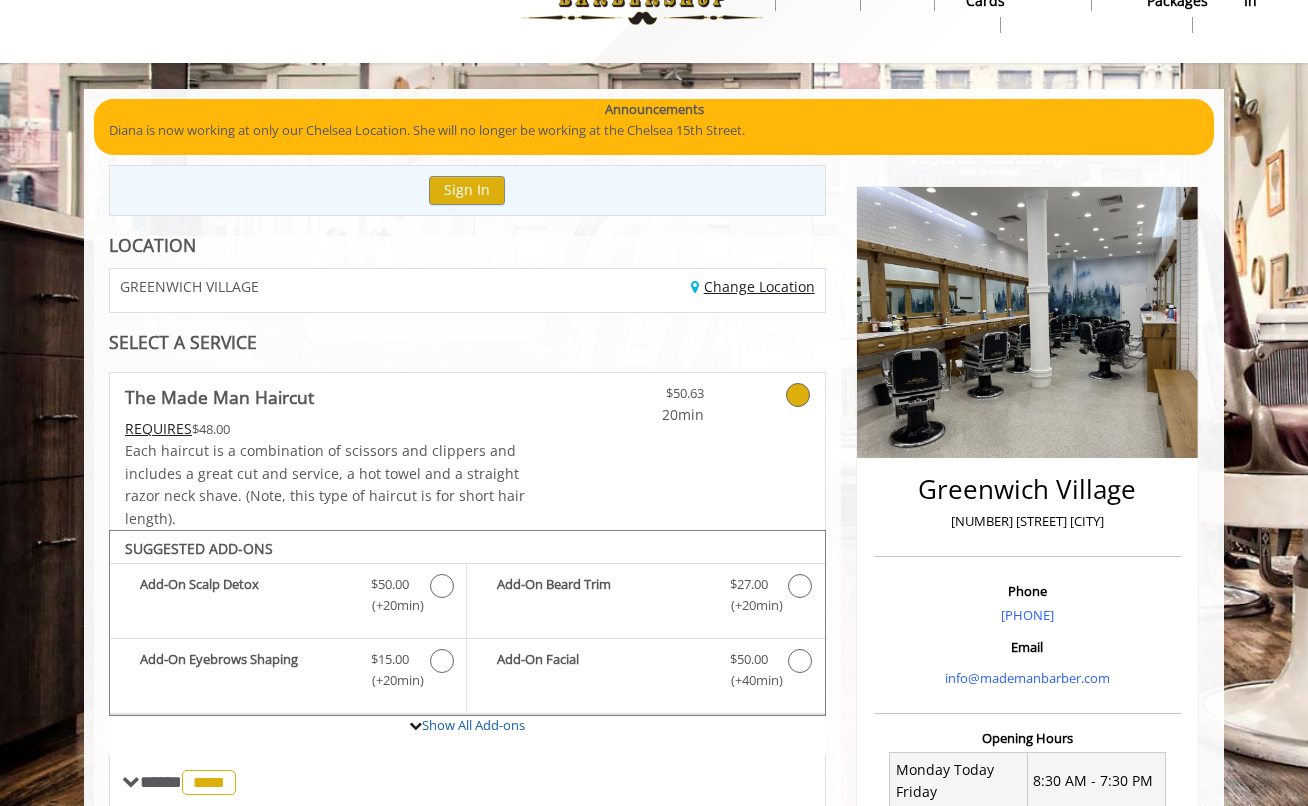 scroll, scrollTop: 431, scrollLeft: 0, axis: vertical 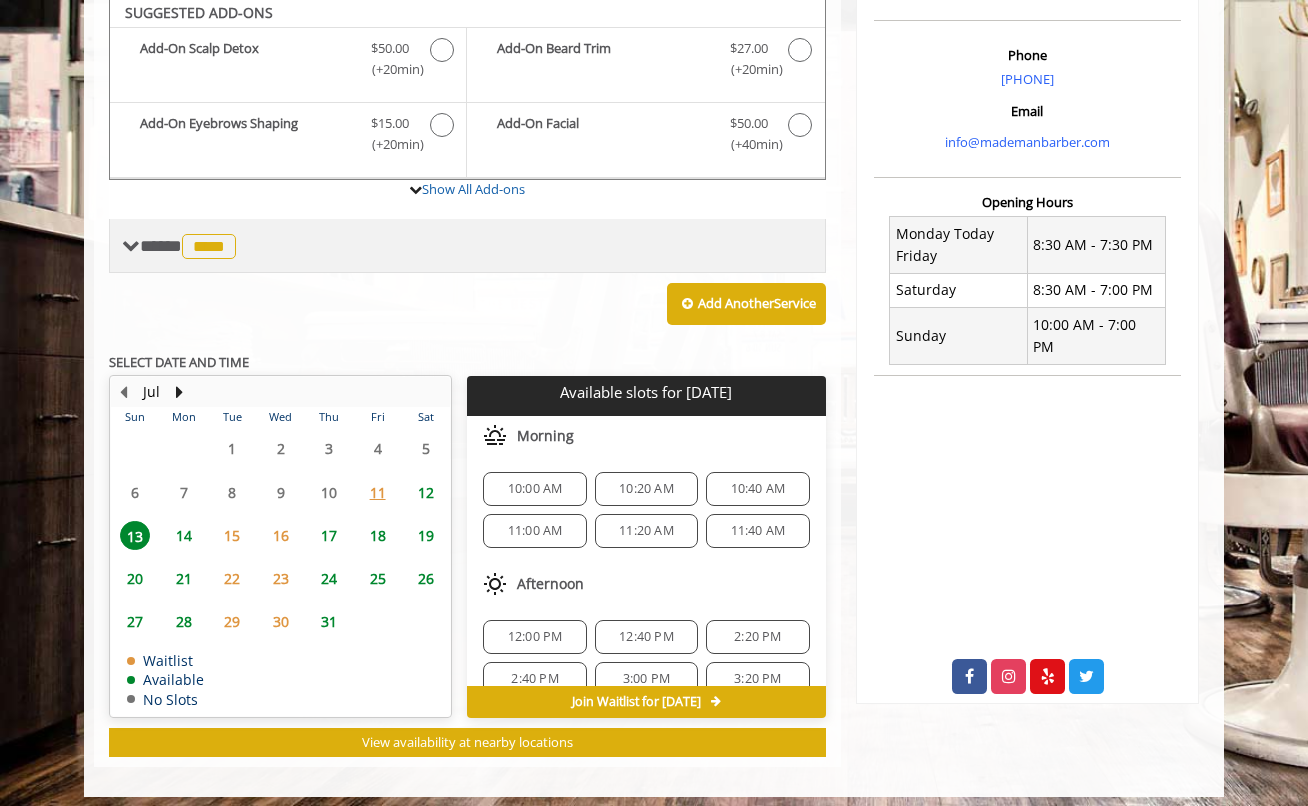 click at bounding box center [131, 246] 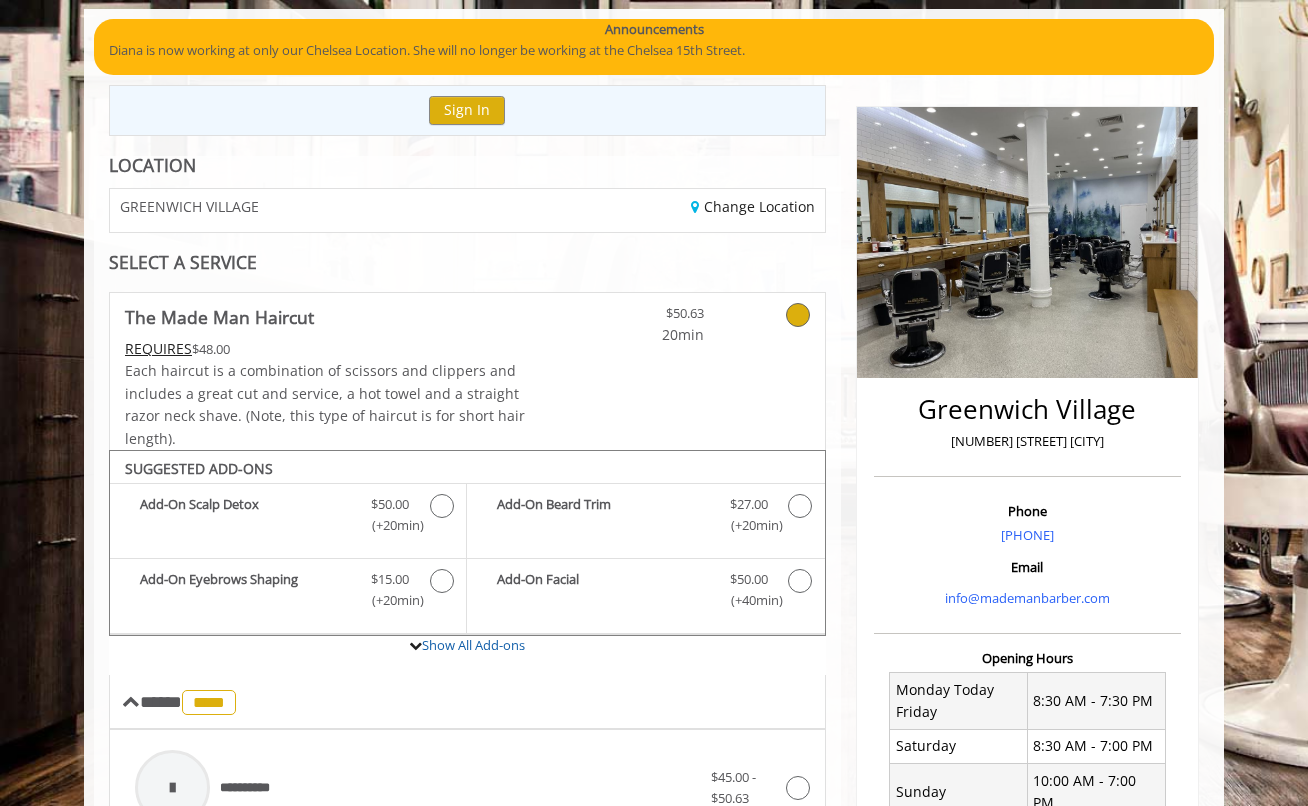 scroll, scrollTop: 0, scrollLeft: 0, axis: both 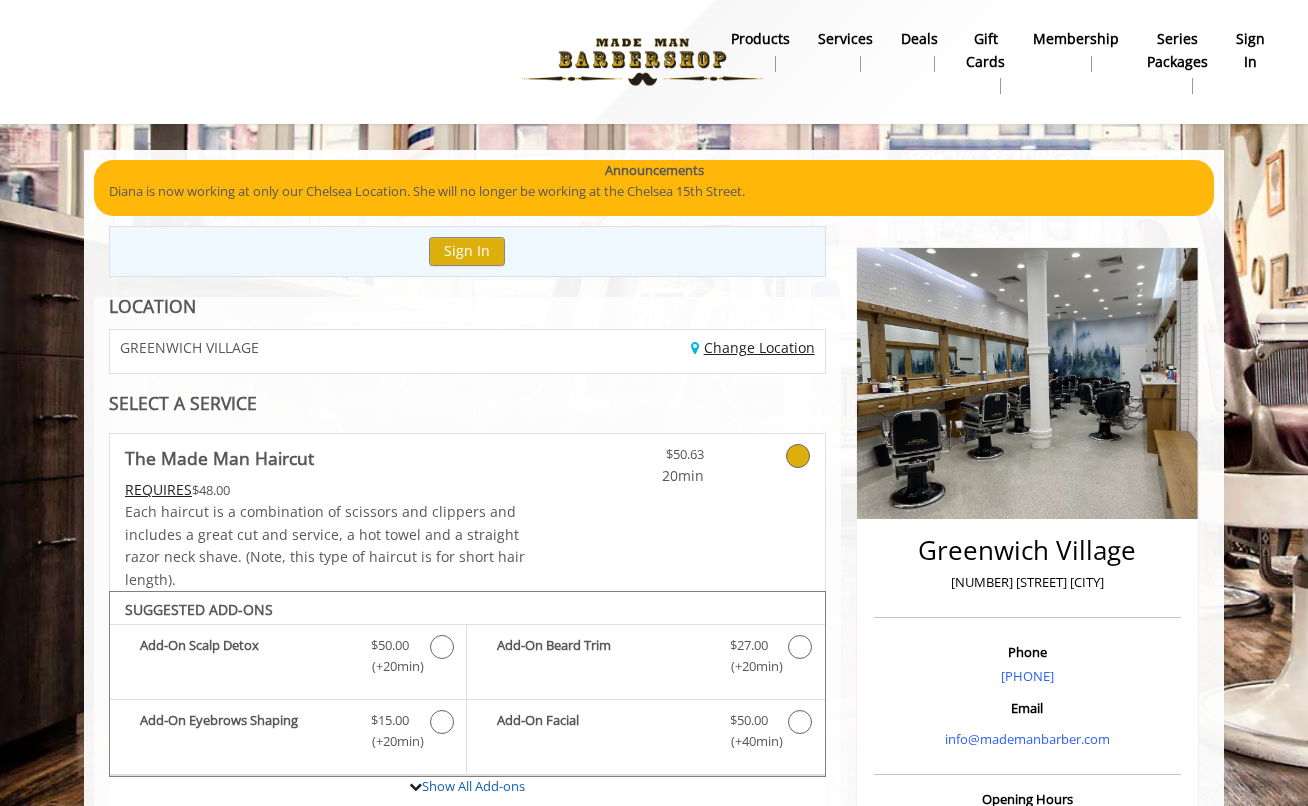 click on "Change  Location" at bounding box center [753, 347] 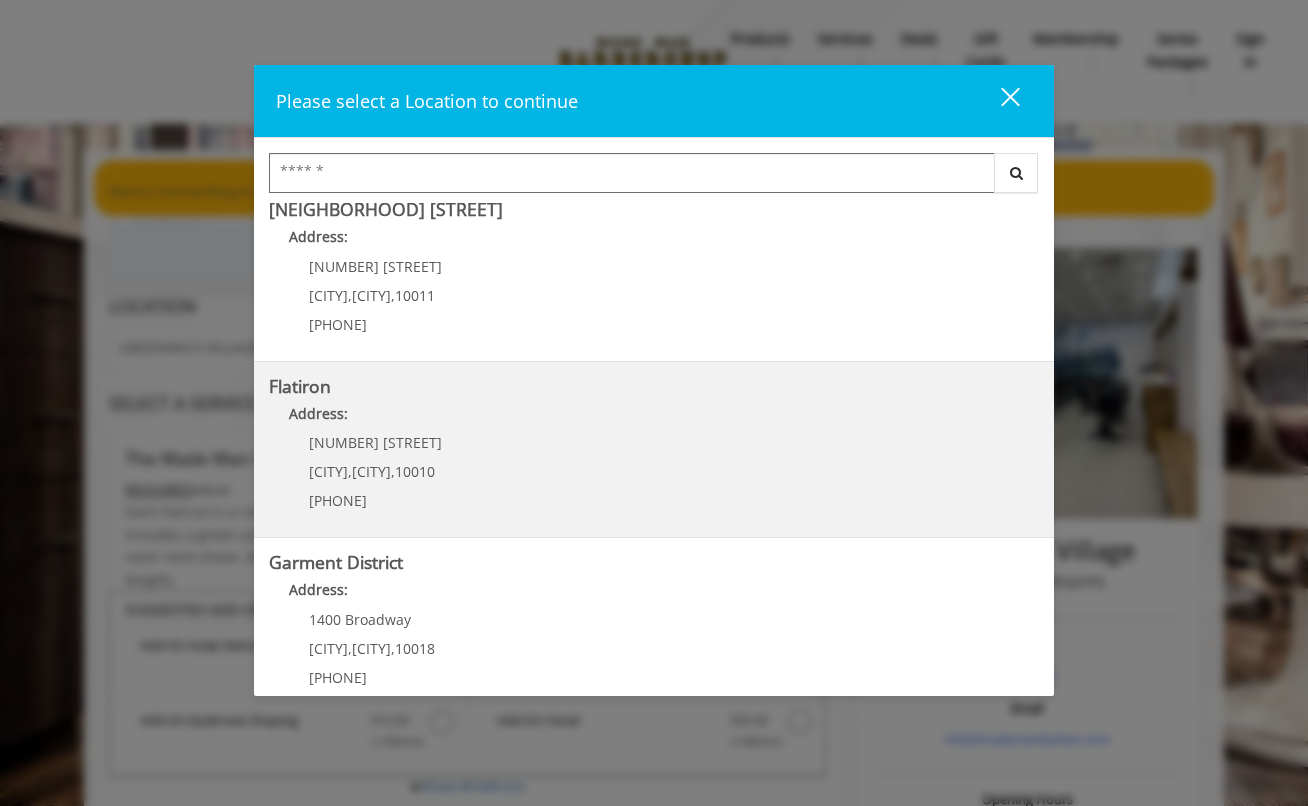 scroll, scrollTop: 396, scrollLeft: 0, axis: vertical 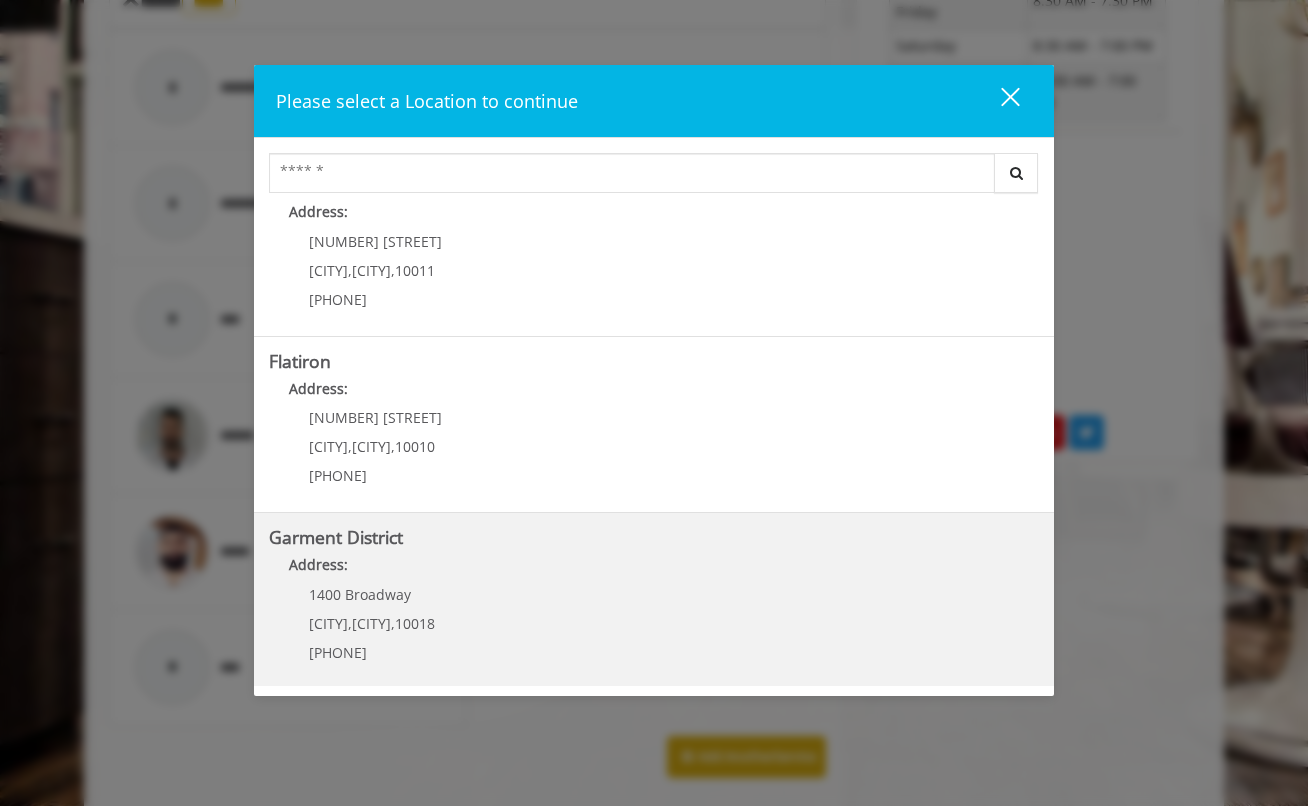 click on "Garment District Address: 1400 Broadway New York ,  New York ,  10018 (212) 997-4247" at bounding box center (654, 601) 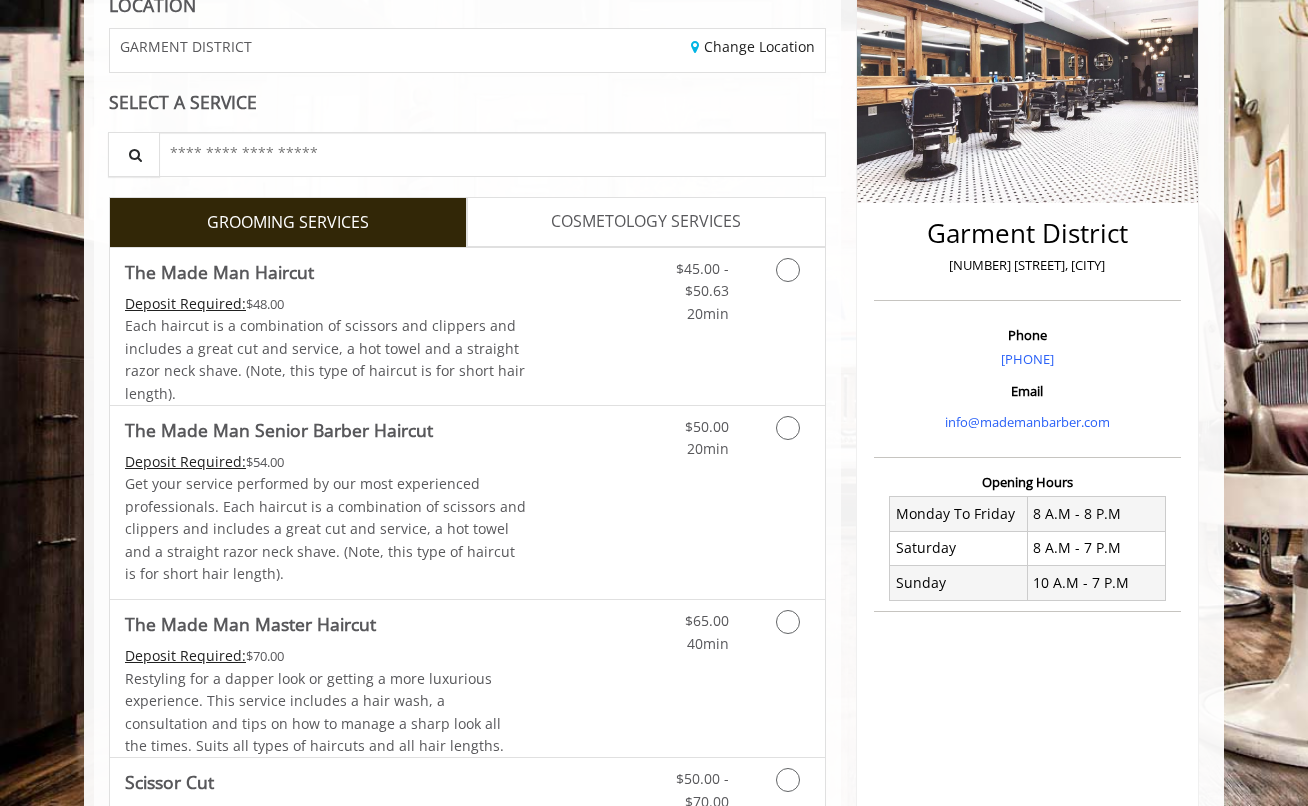 scroll, scrollTop: 507, scrollLeft: 0, axis: vertical 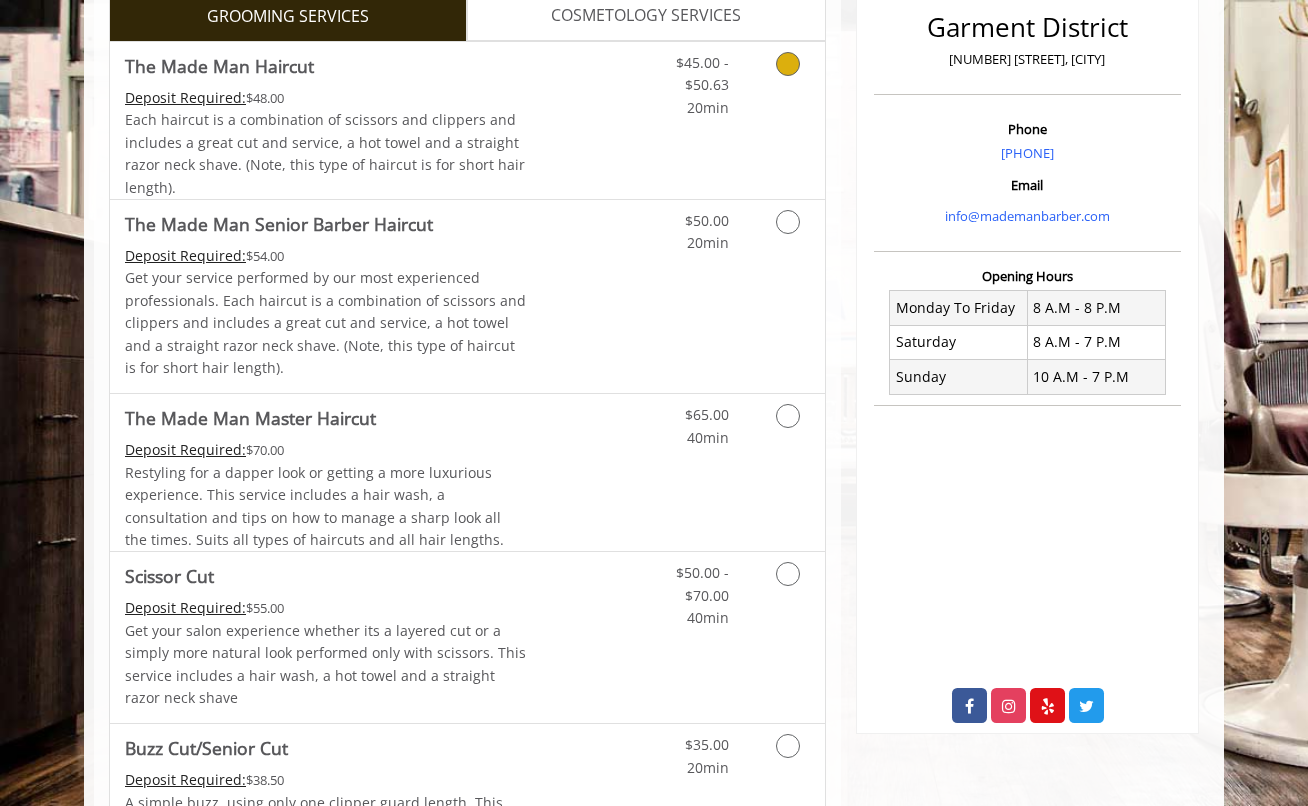 click on "20min" at bounding box center (708, 107) 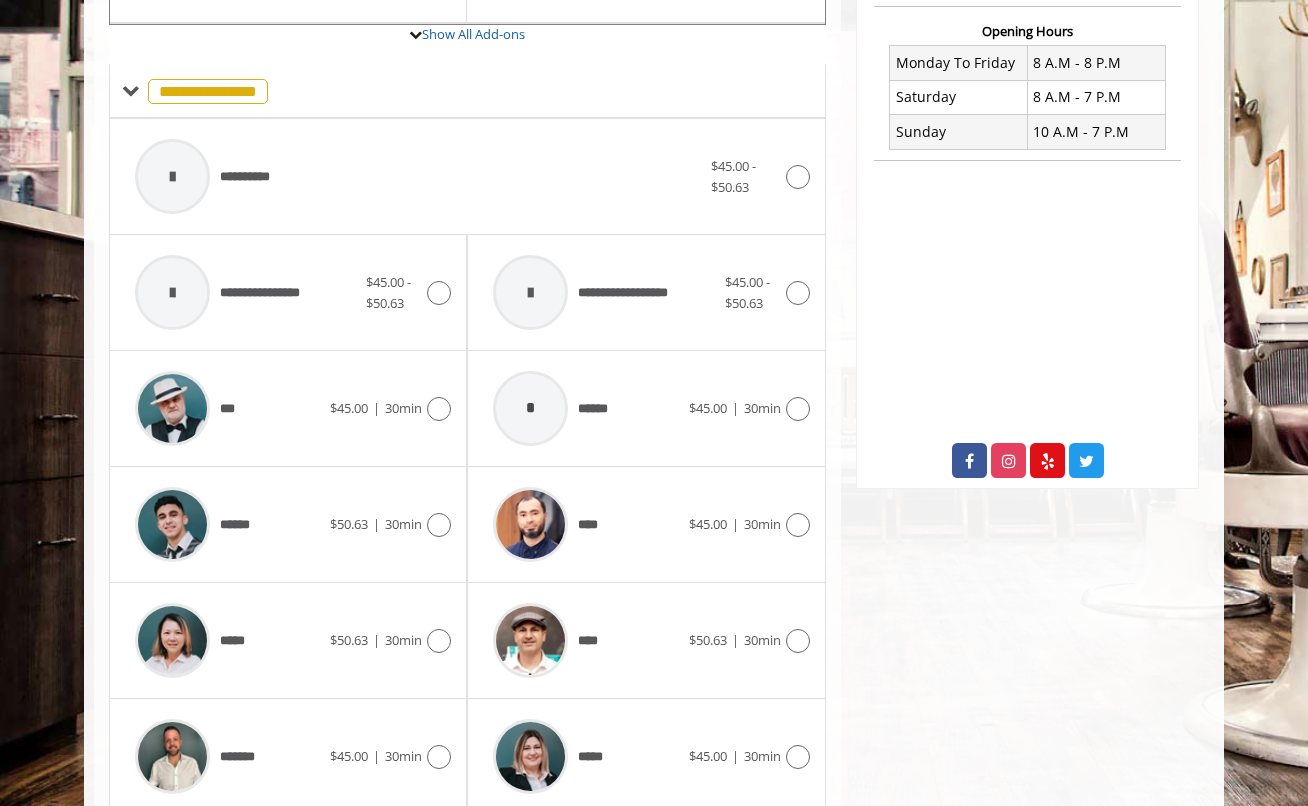 scroll, scrollTop: 938, scrollLeft: 0, axis: vertical 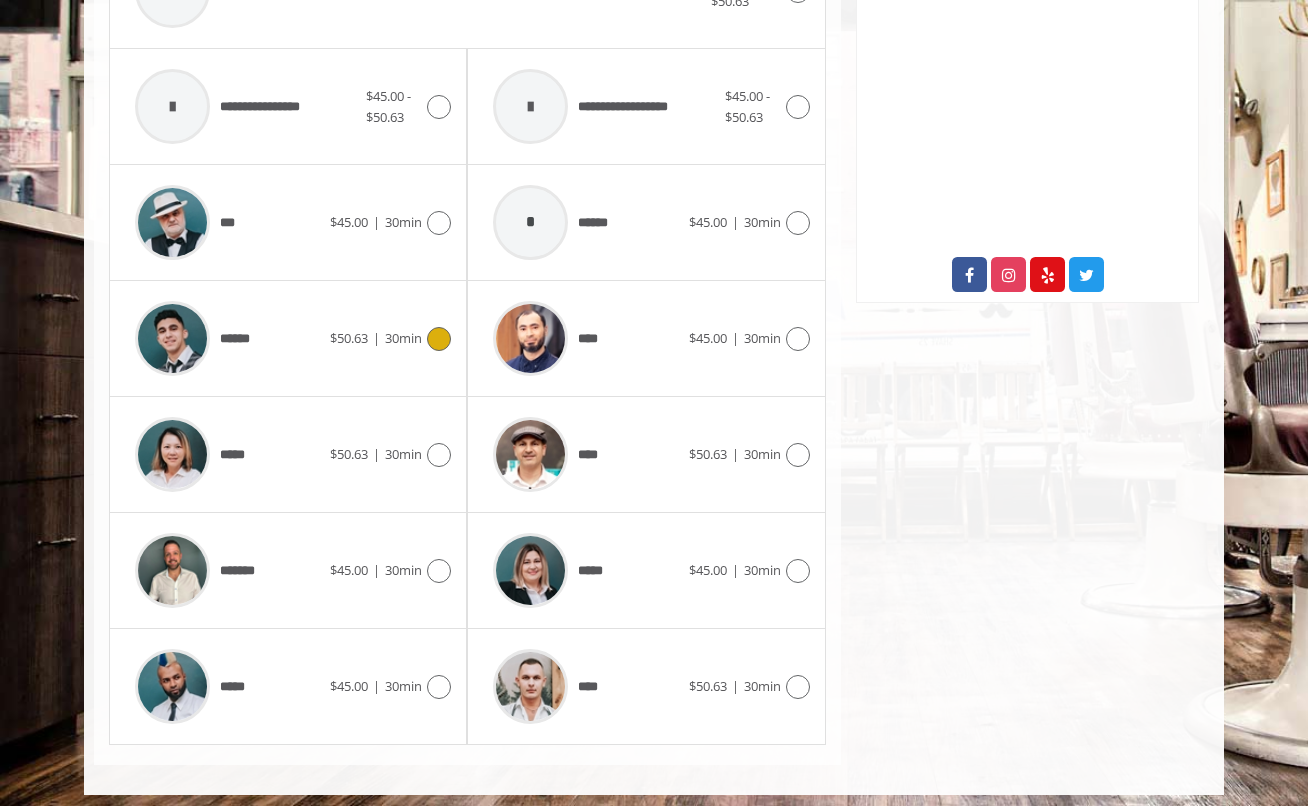 click at bounding box center [439, 339] 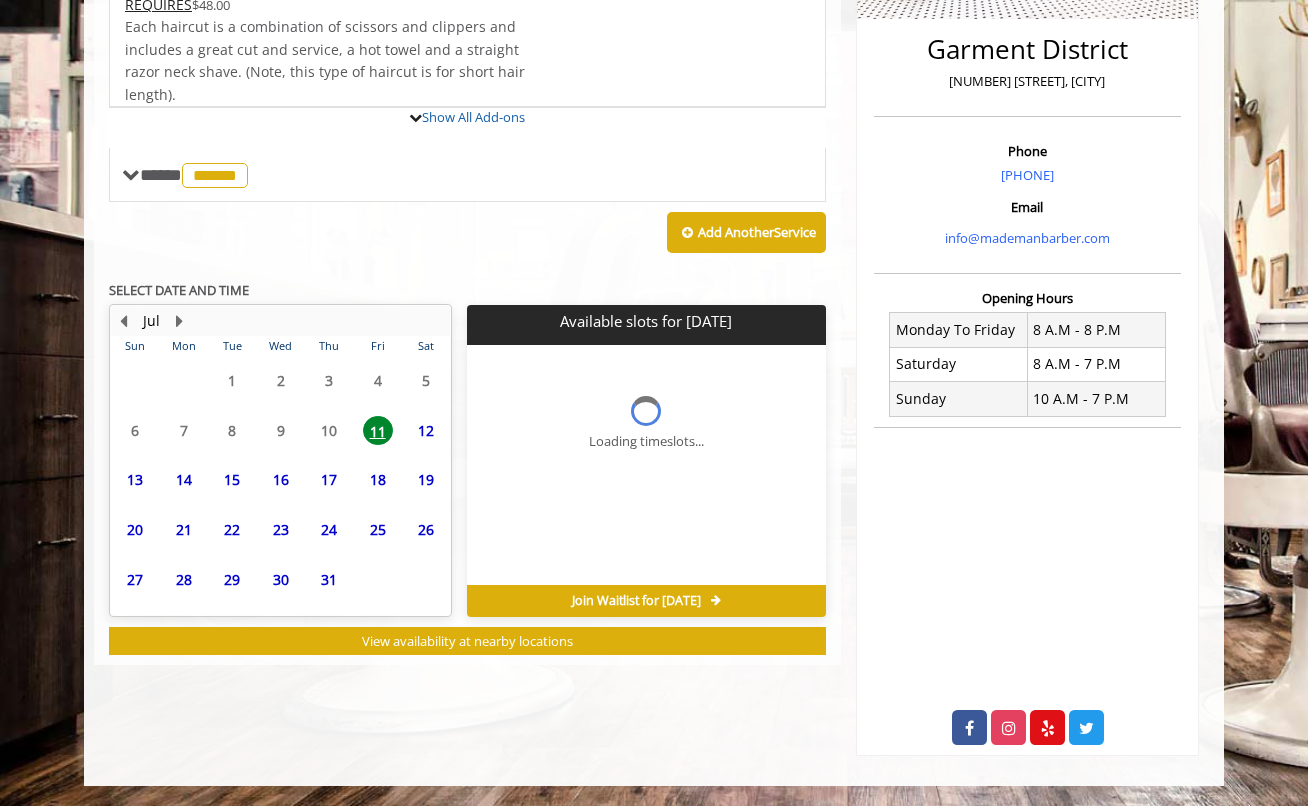scroll, scrollTop: 476, scrollLeft: 0, axis: vertical 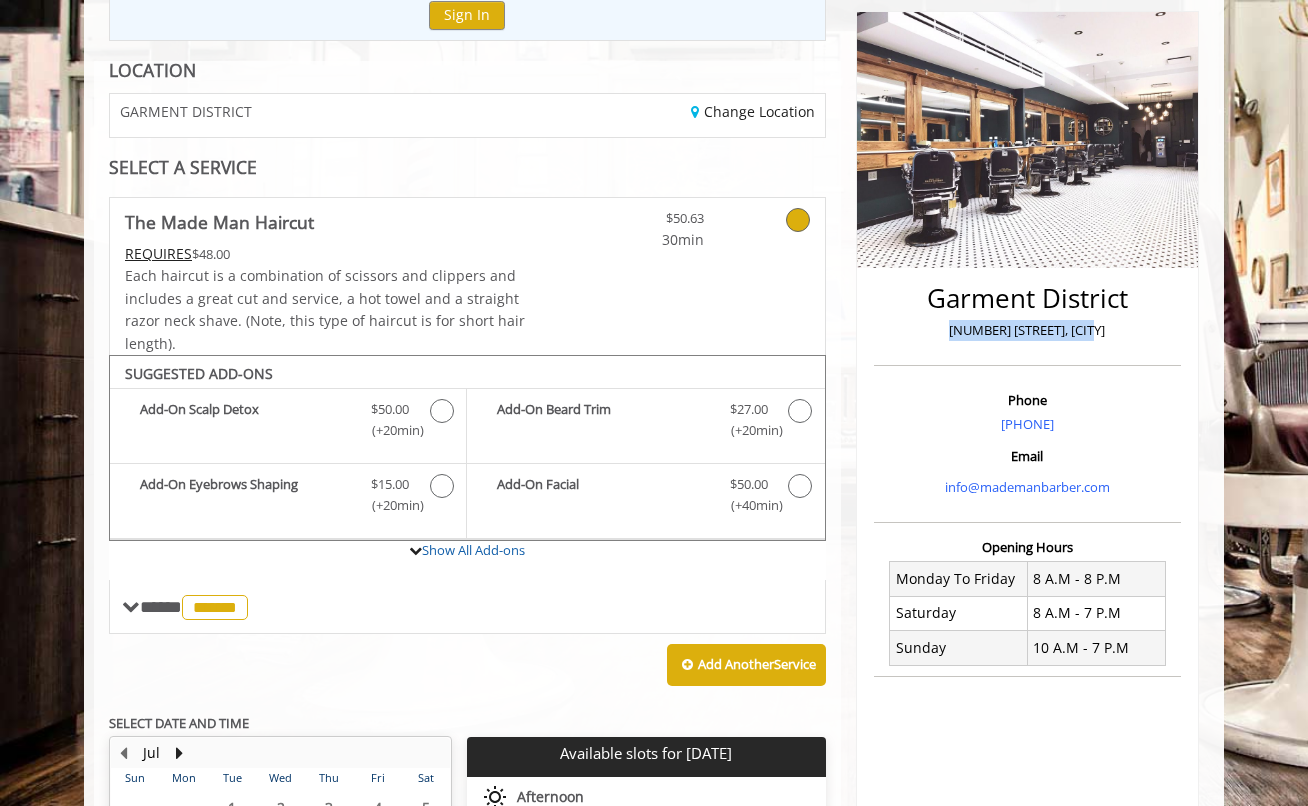 drag, startPoint x: 946, startPoint y: 323, endPoint x: 1104, endPoint y: 331, distance: 158.20241 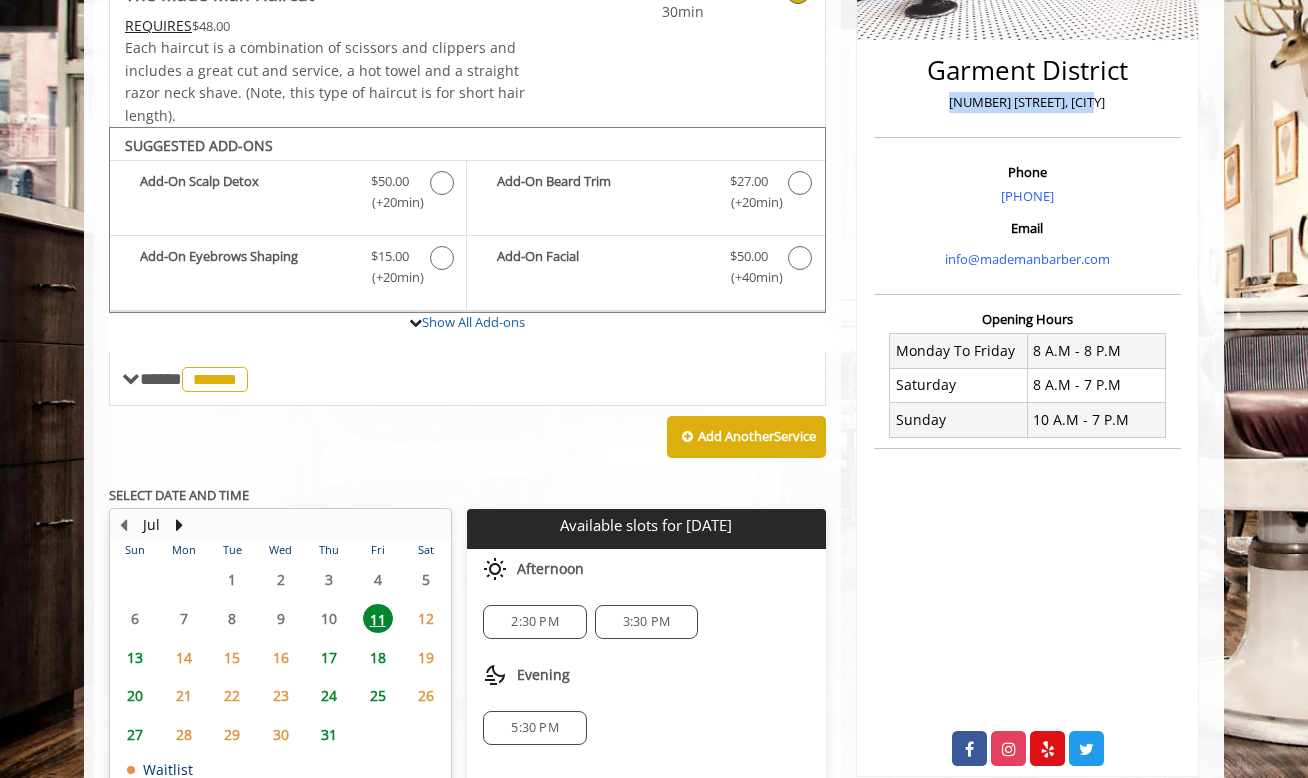 scroll, scrollTop: 595, scrollLeft: 0, axis: vertical 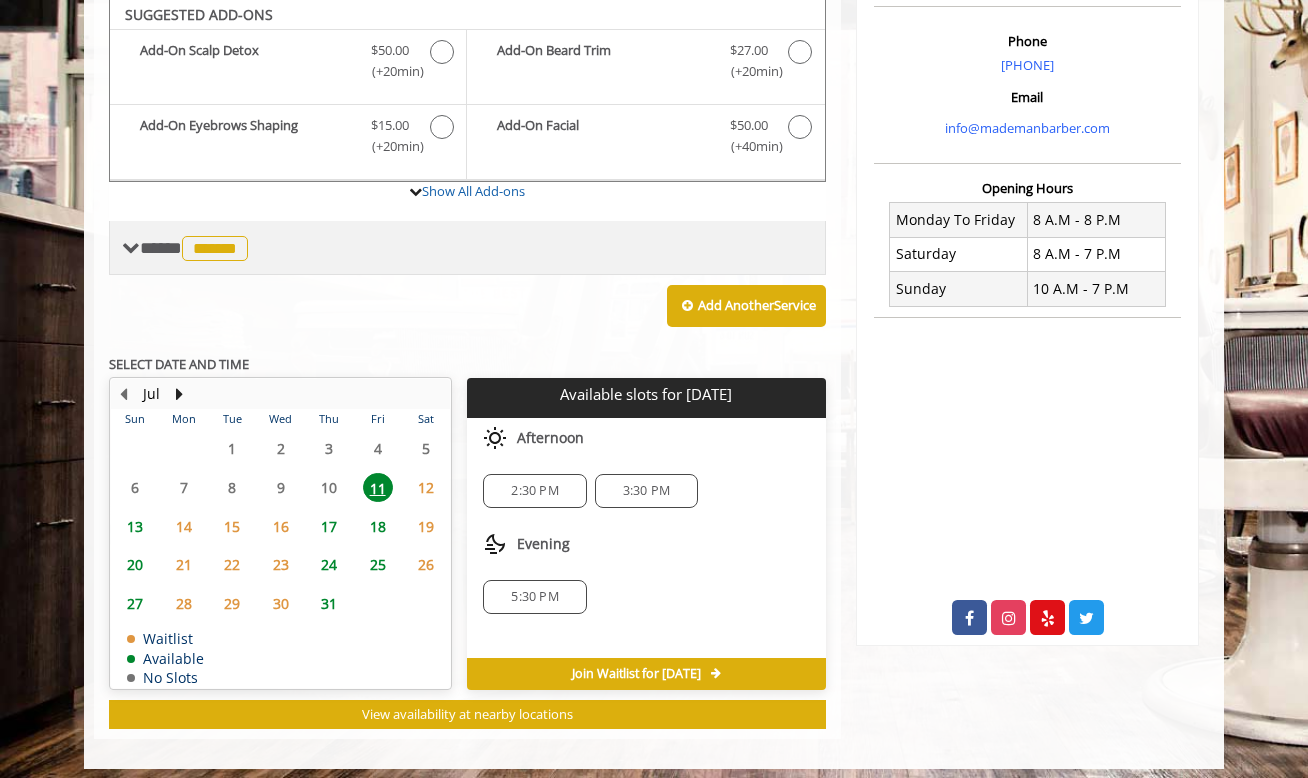 click on "**** ******    ********" at bounding box center (187, 247) 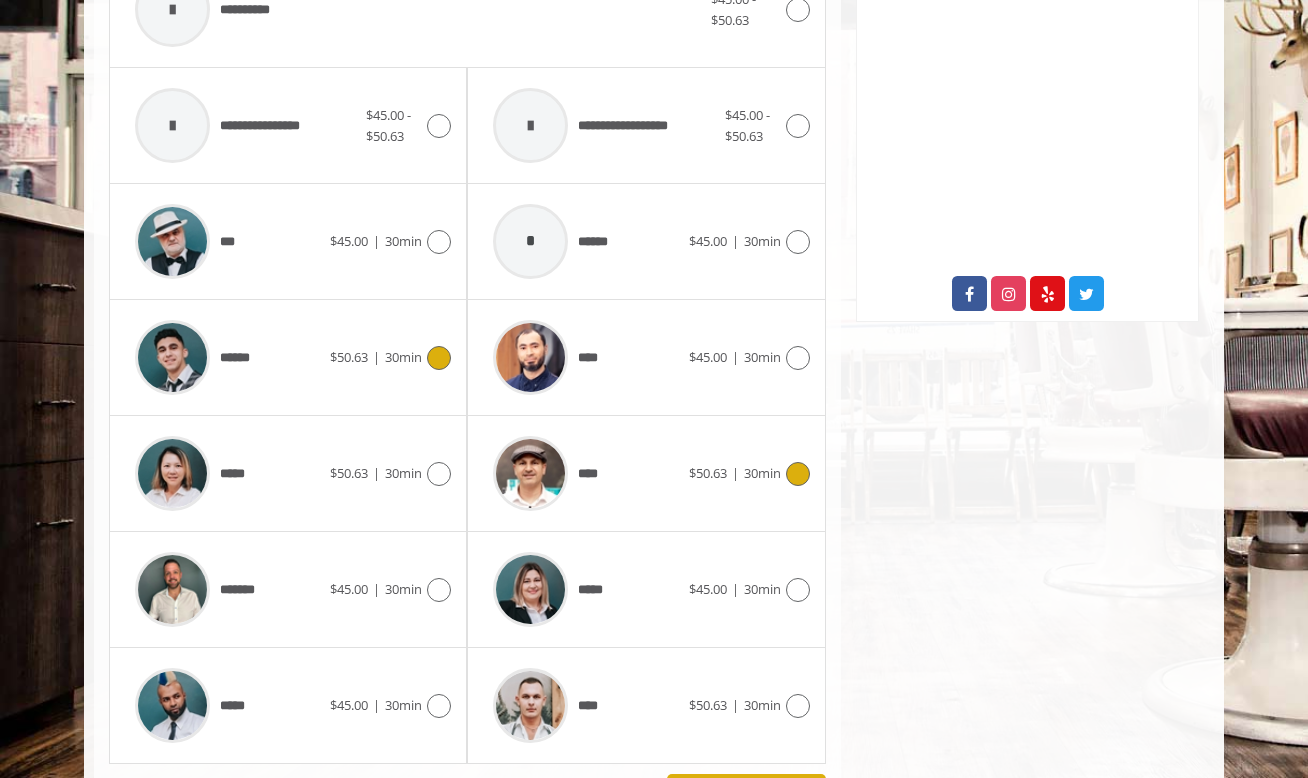 scroll, scrollTop: 1238, scrollLeft: 0, axis: vertical 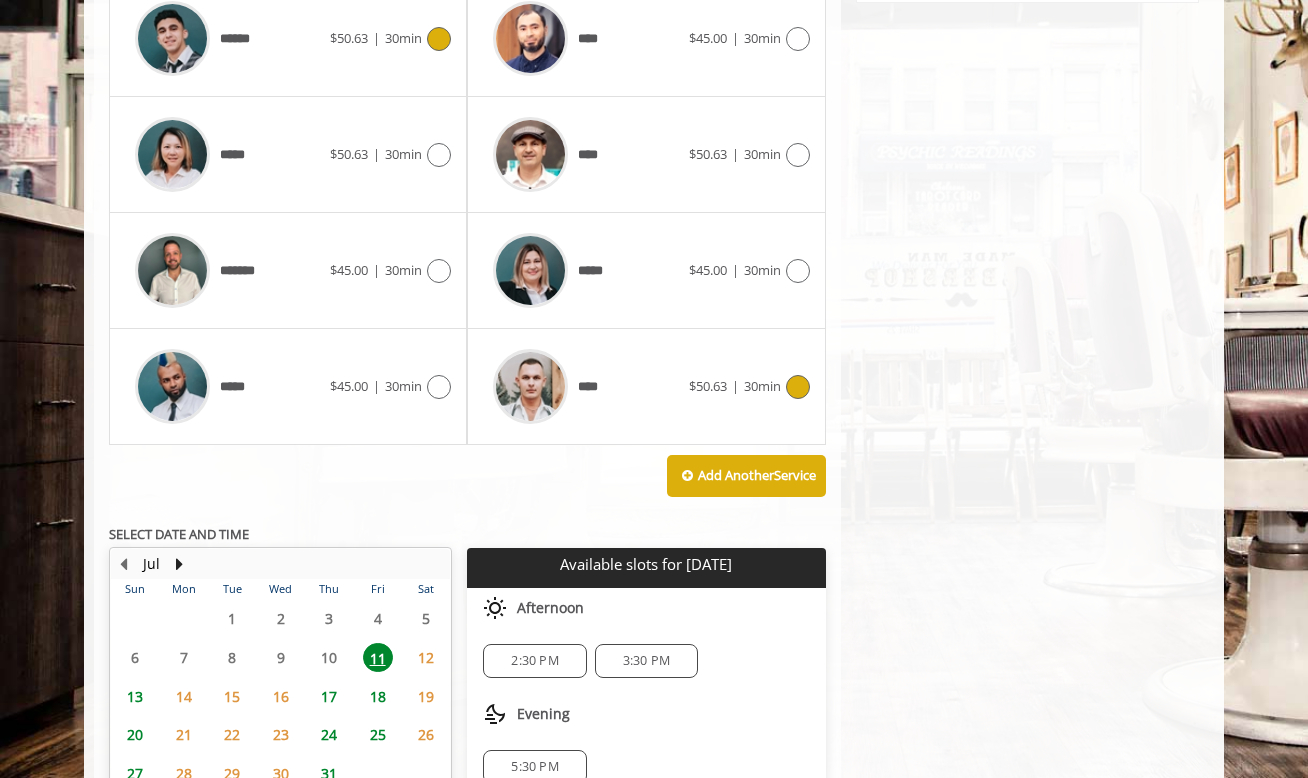 click at bounding box center [798, 387] 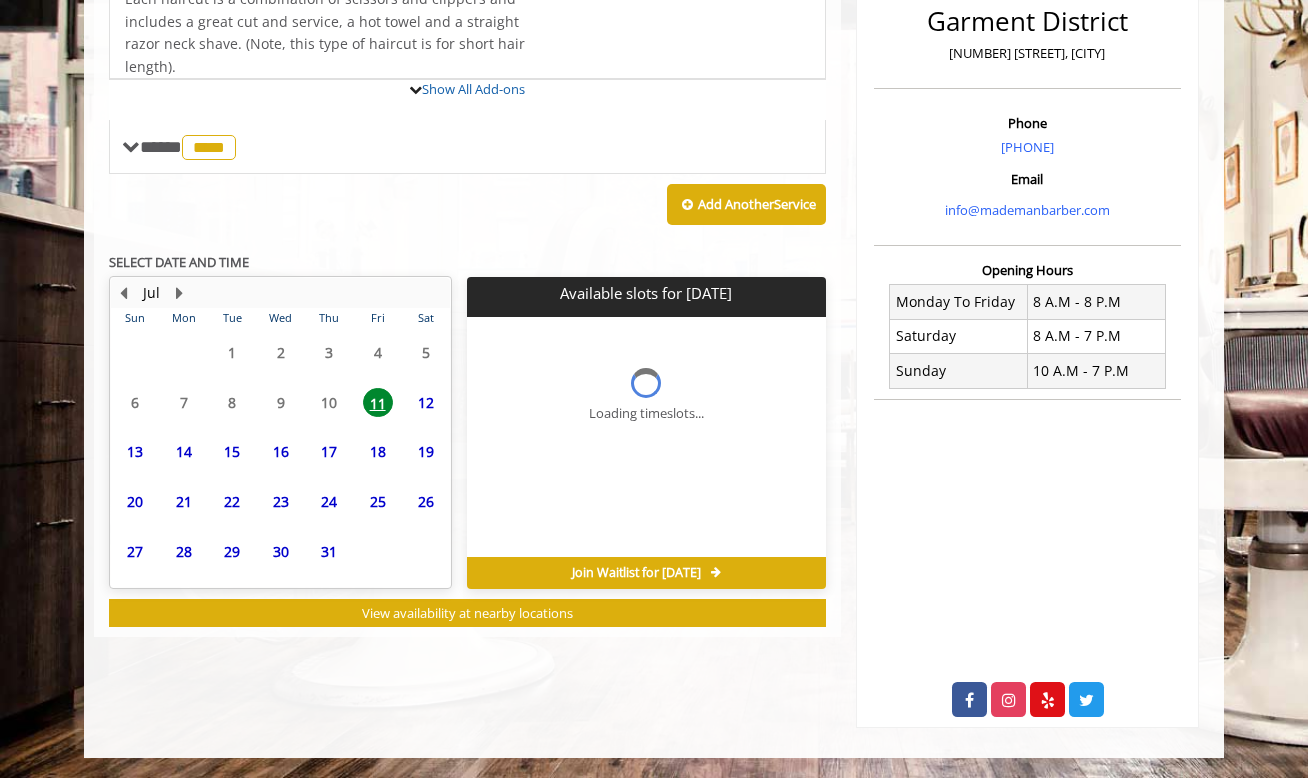 scroll, scrollTop: 504, scrollLeft: 0, axis: vertical 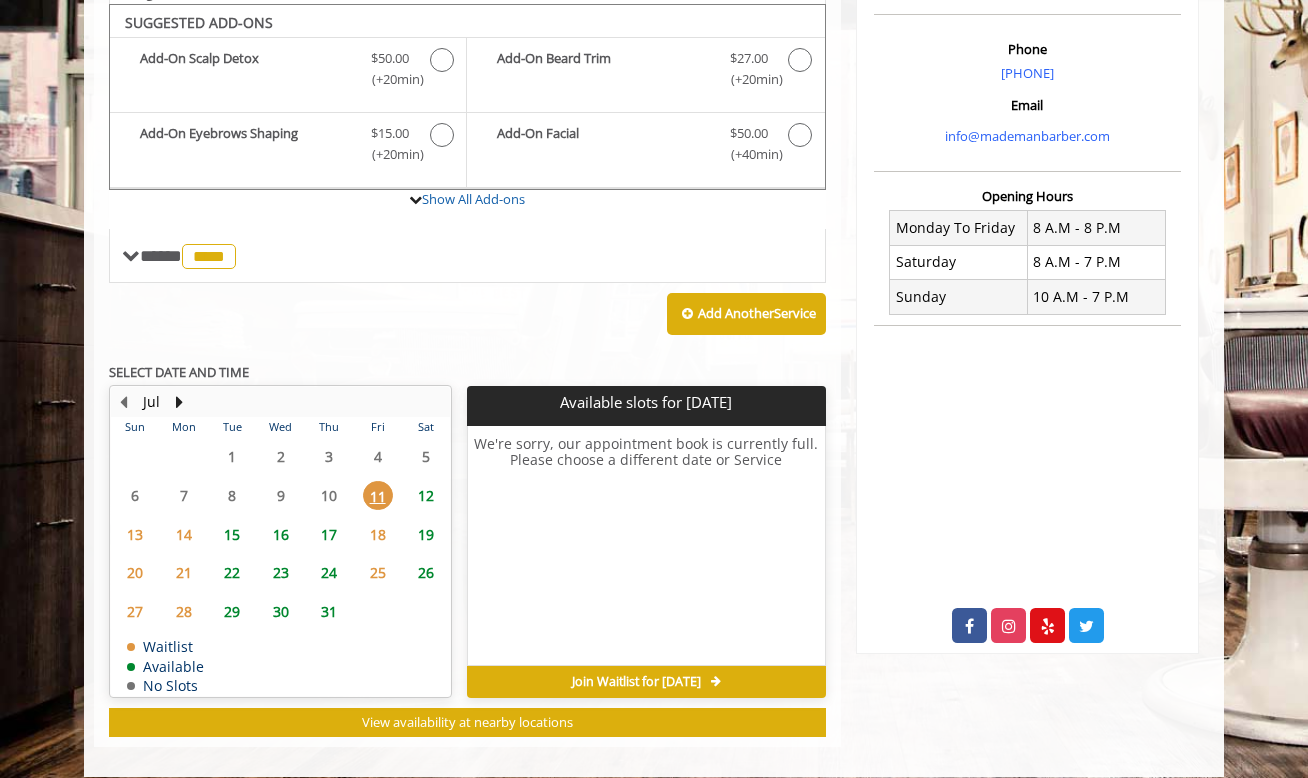 click on "12" 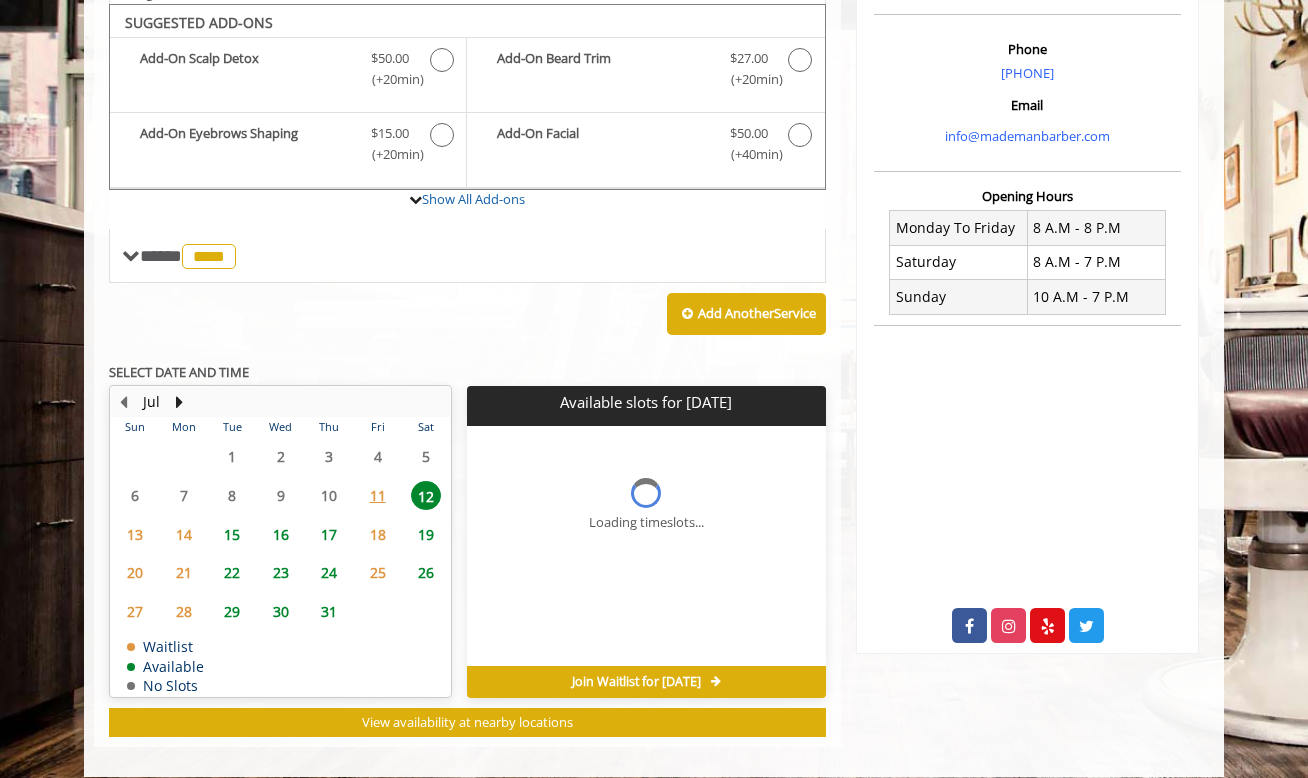 scroll, scrollTop: 595, scrollLeft: 0, axis: vertical 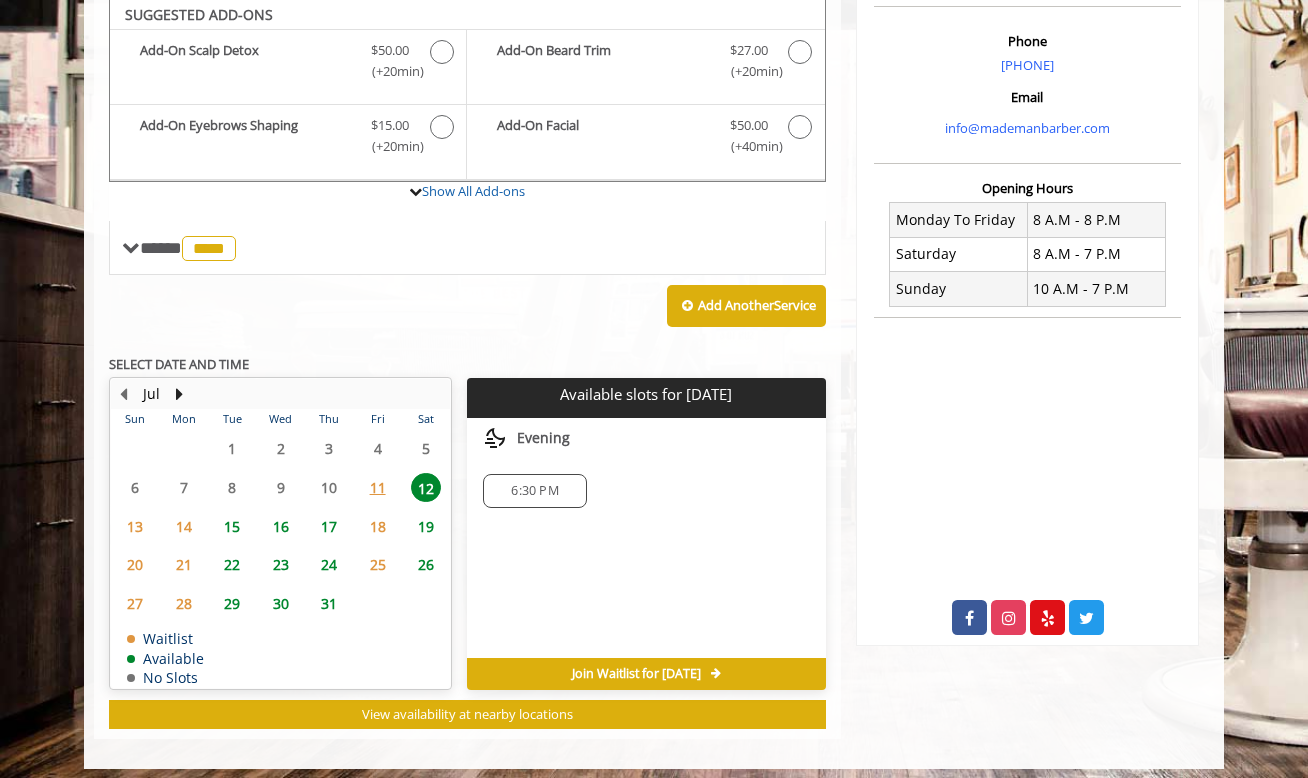 click on "15" 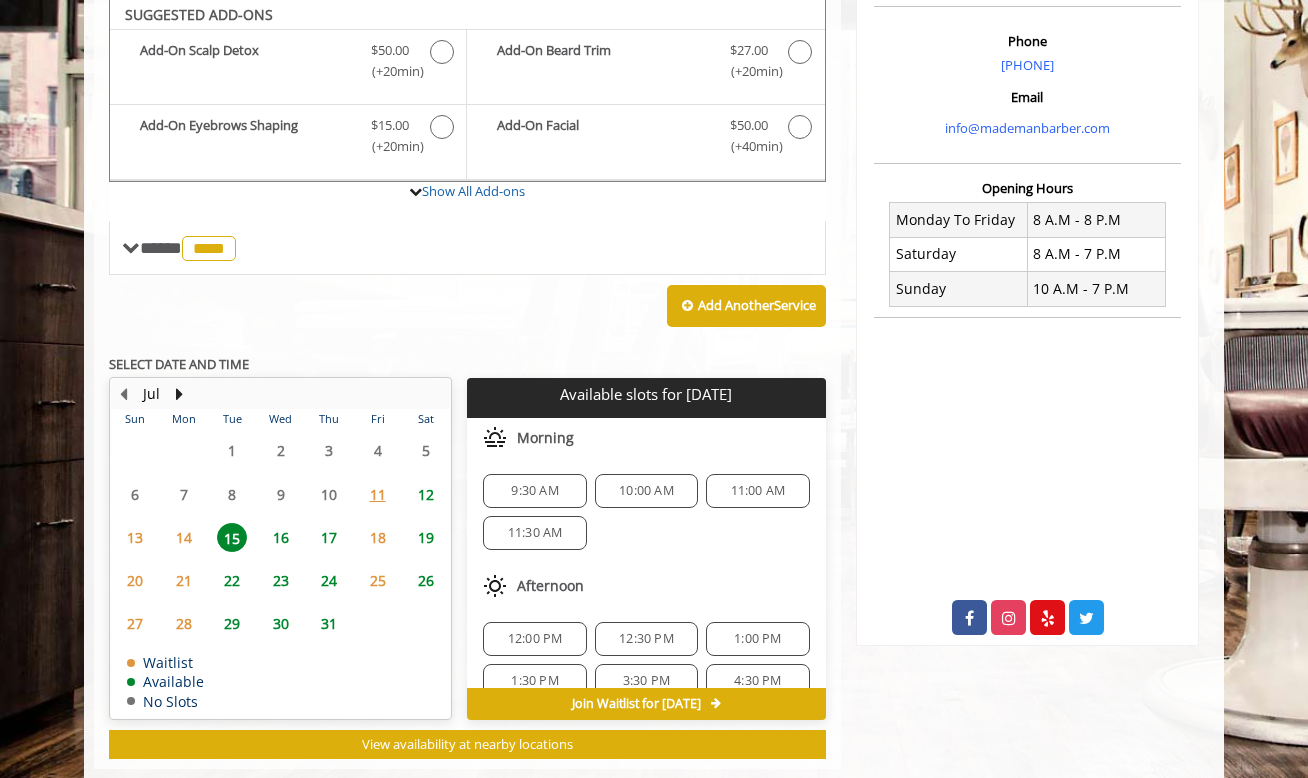 scroll, scrollTop: 625, scrollLeft: 0, axis: vertical 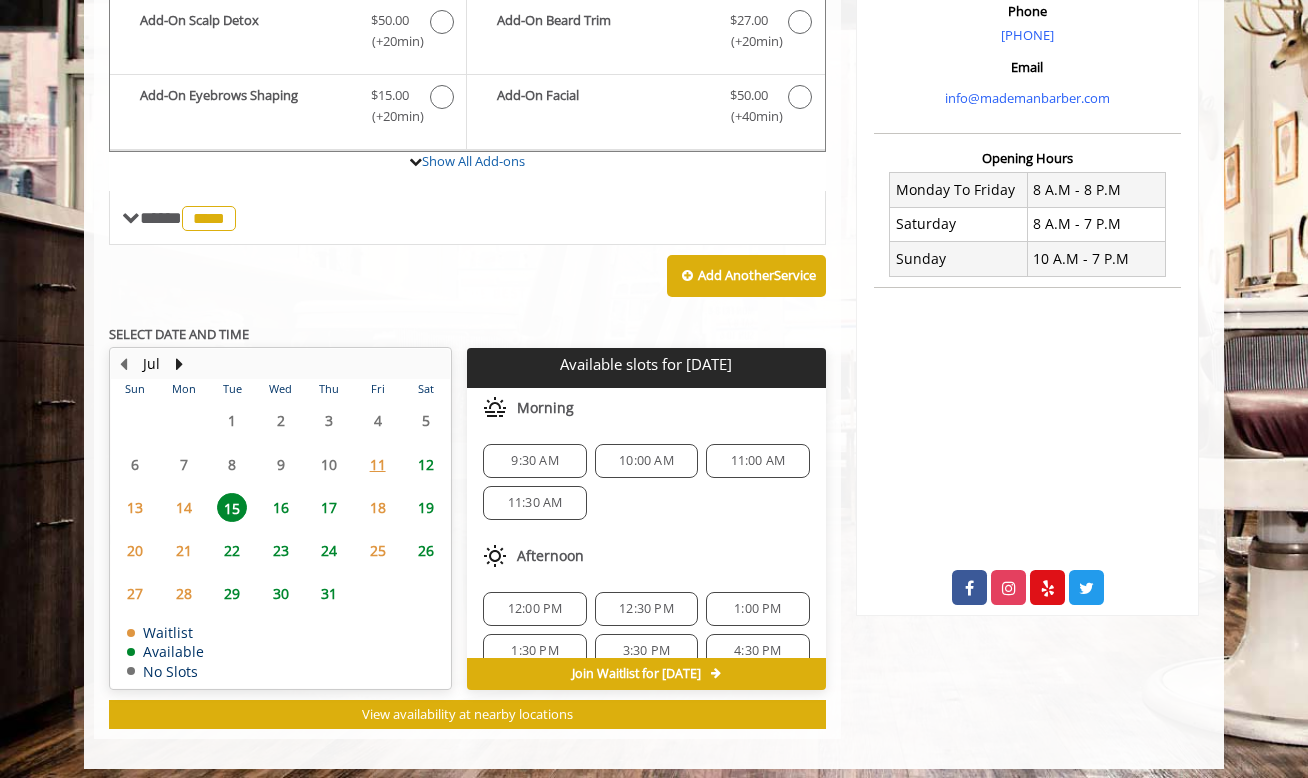 click on "16" 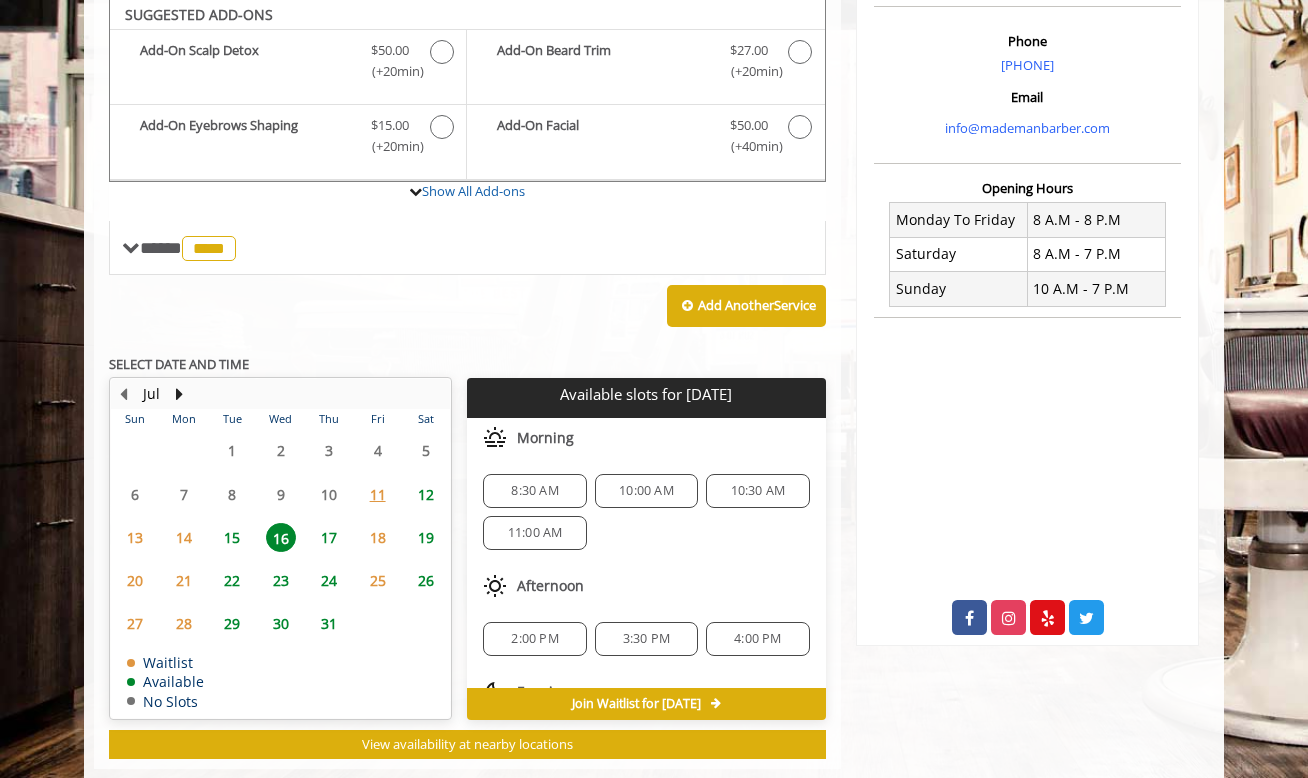 scroll, scrollTop: 625, scrollLeft: 0, axis: vertical 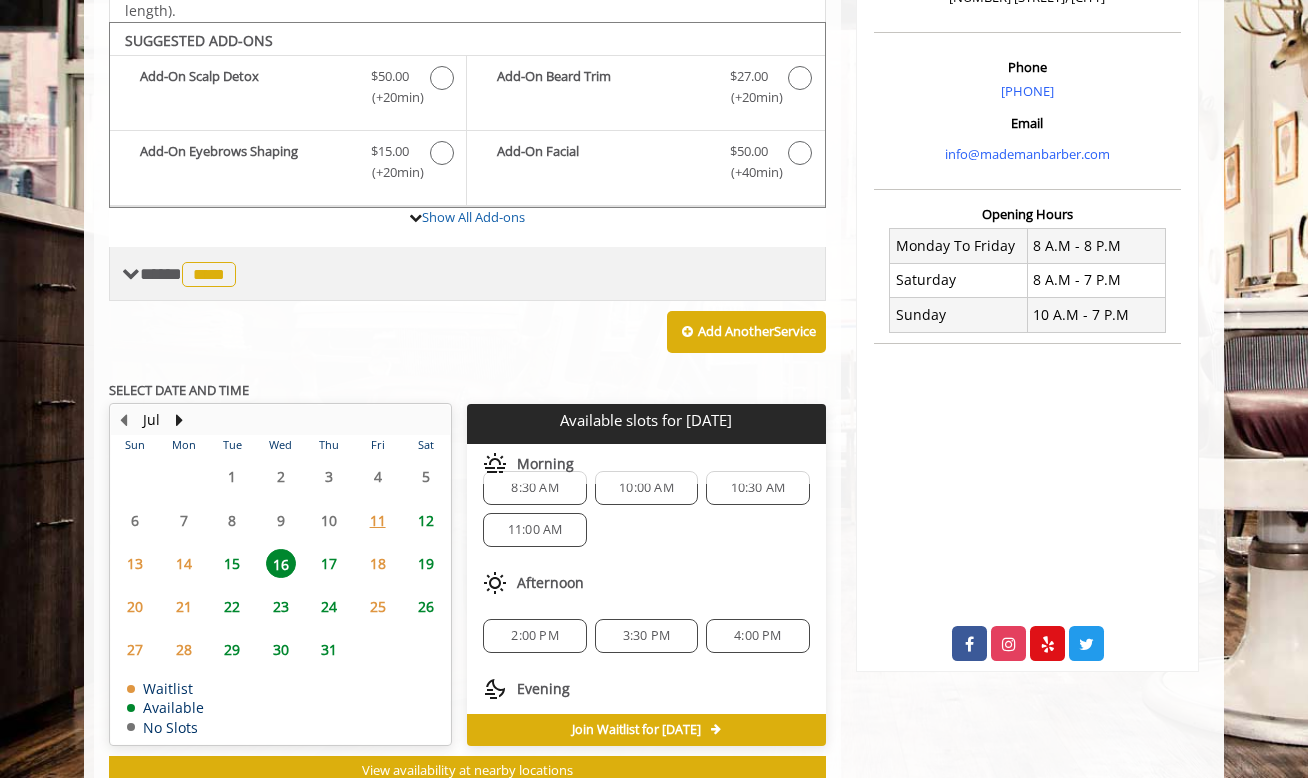click on "**** ****    ********" at bounding box center (190, 274) 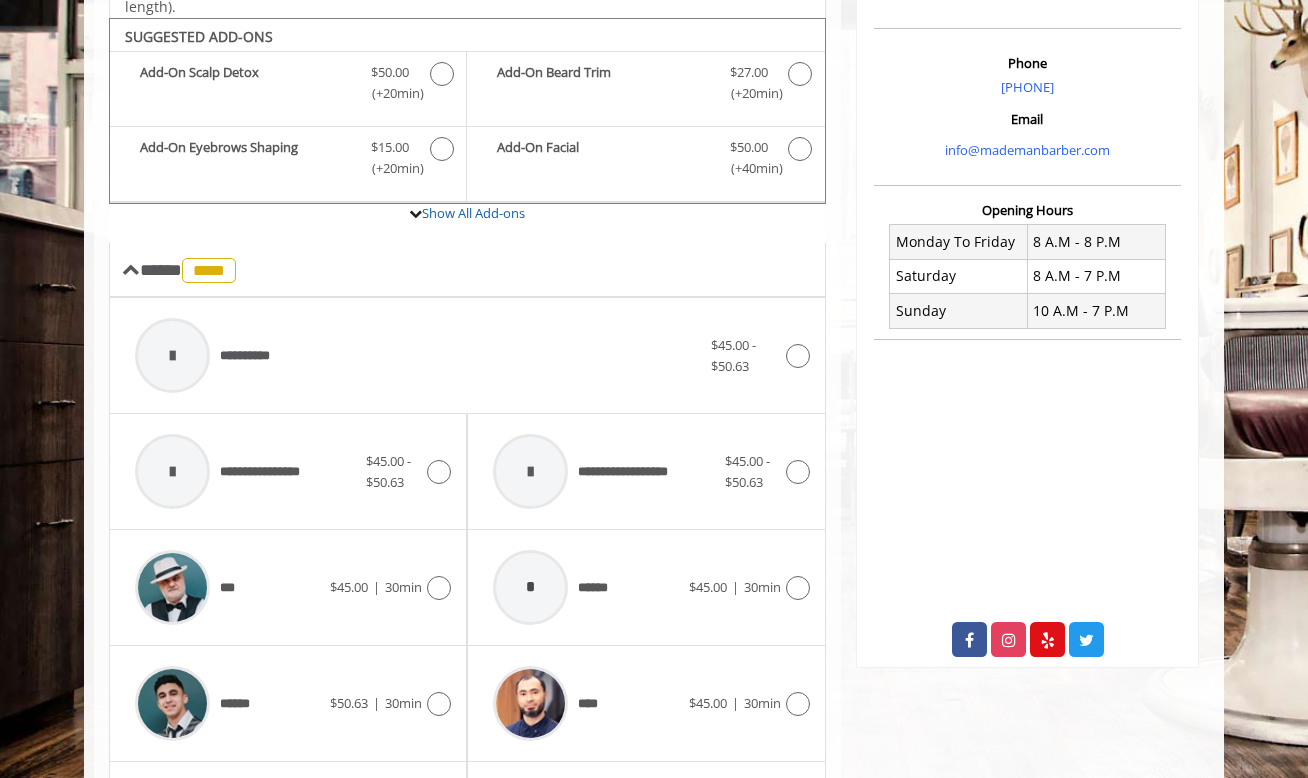 scroll, scrollTop: 0, scrollLeft: 0, axis: both 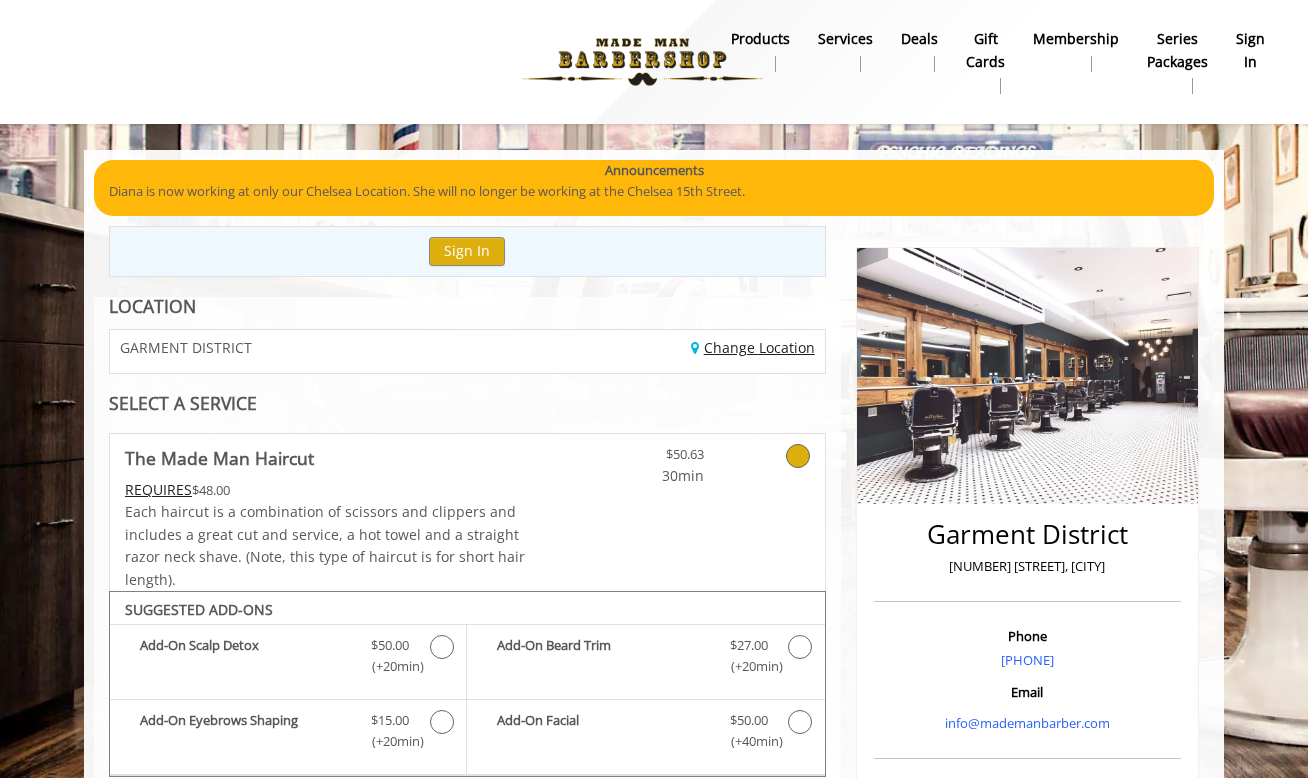 click on "Change  Location" at bounding box center [753, 347] 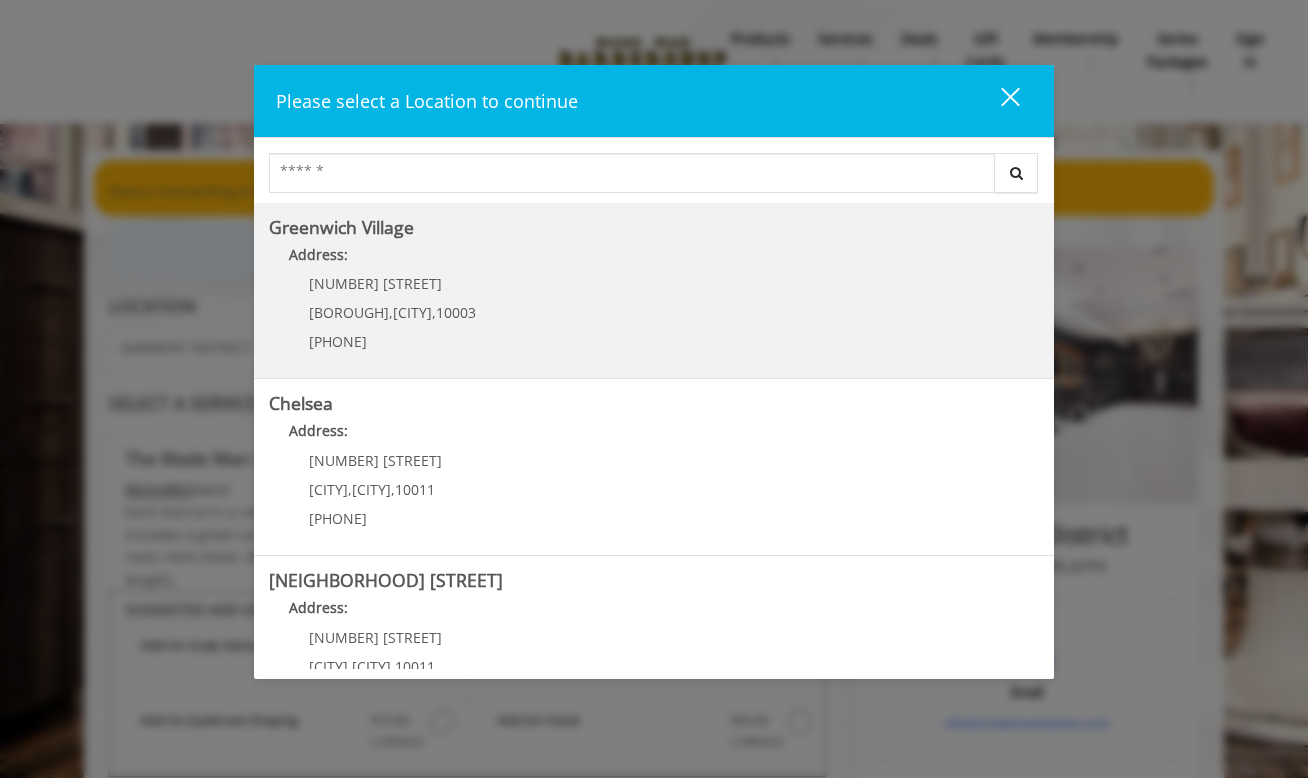 click on "Address:" at bounding box center [654, 260] 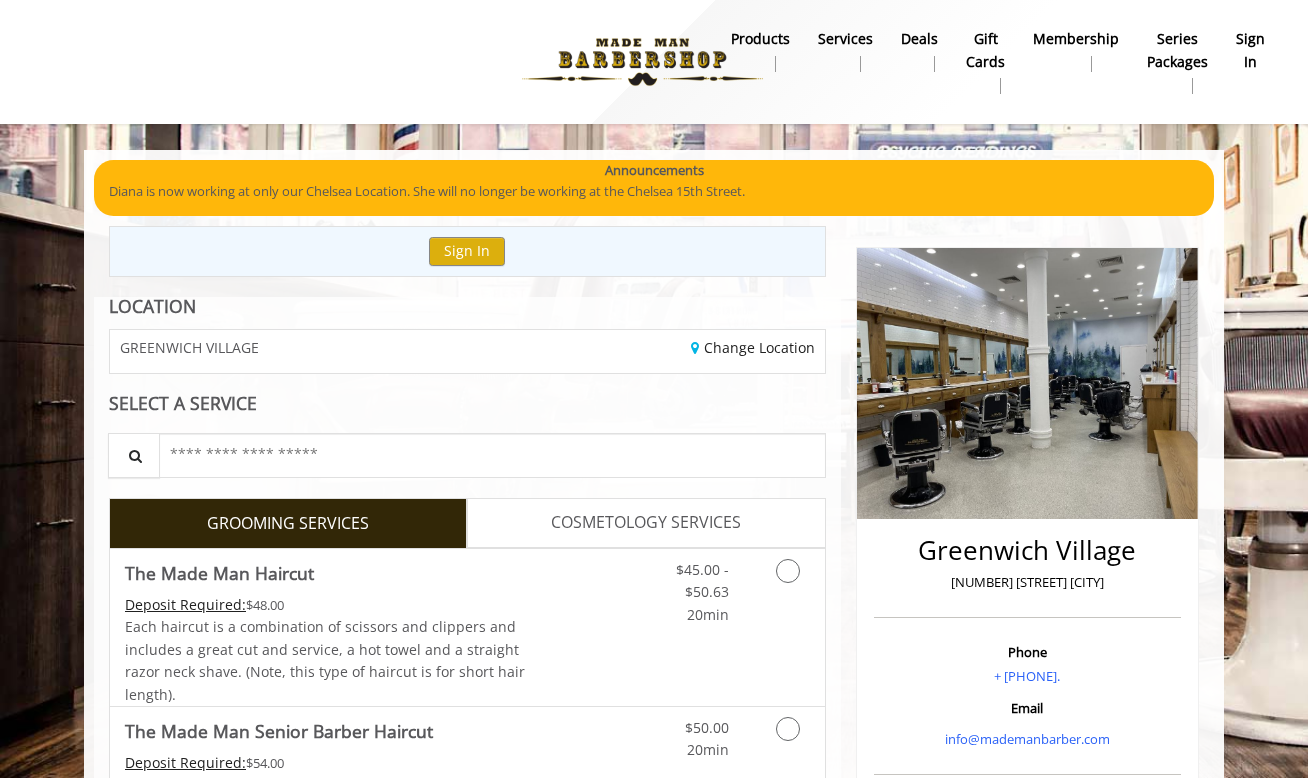 scroll, scrollTop: 33, scrollLeft: 0, axis: vertical 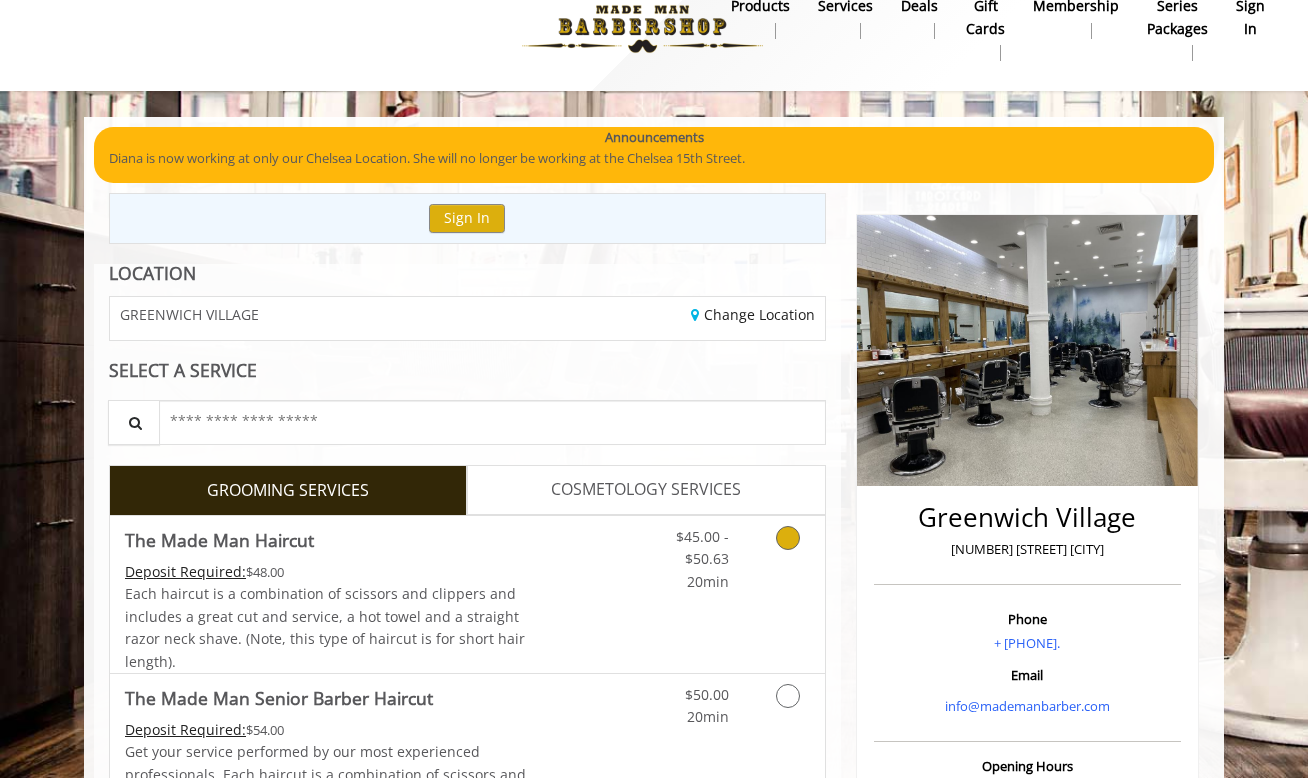 click on "$45.00 - $50.63 20min" at bounding box center (735, 594) 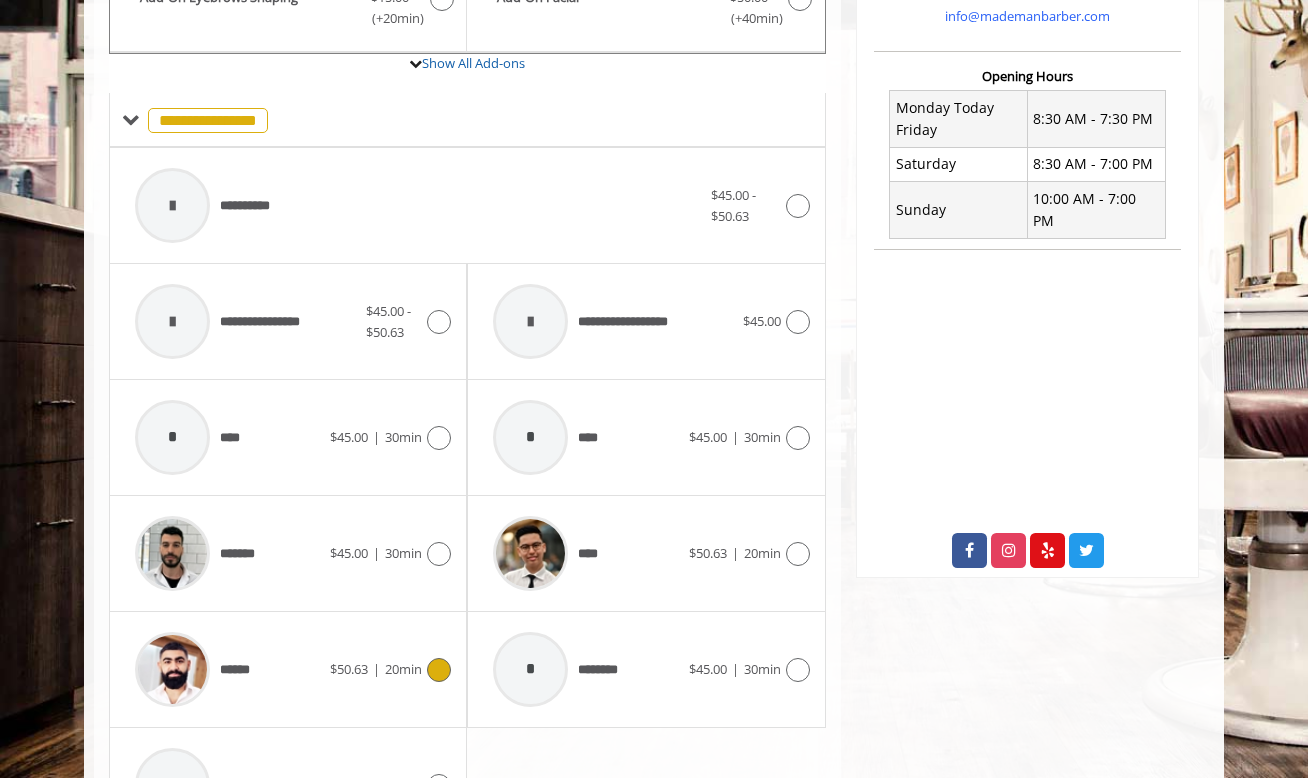 scroll, scrollTop: 850, scrollLeft: 0, axis: vertical 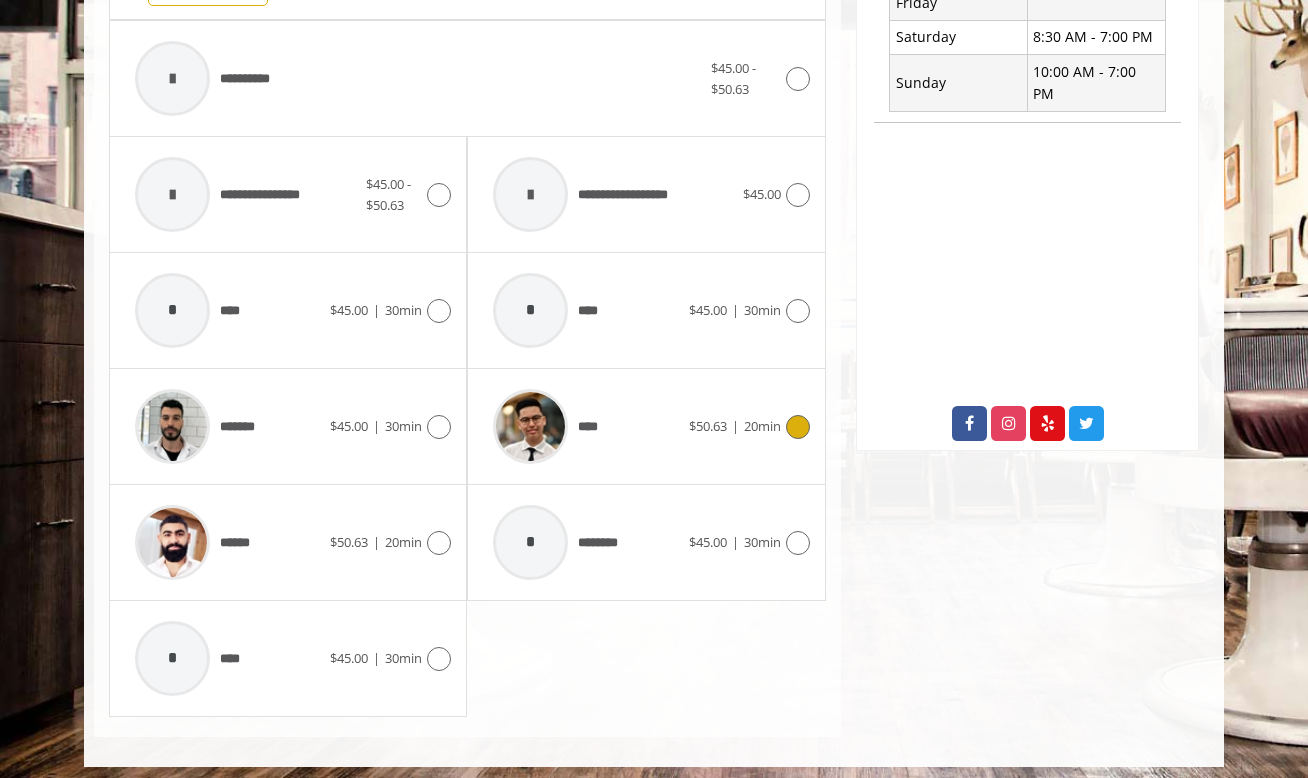 click on "**** $50.63 | 20min" at bounding box center [646, 426] 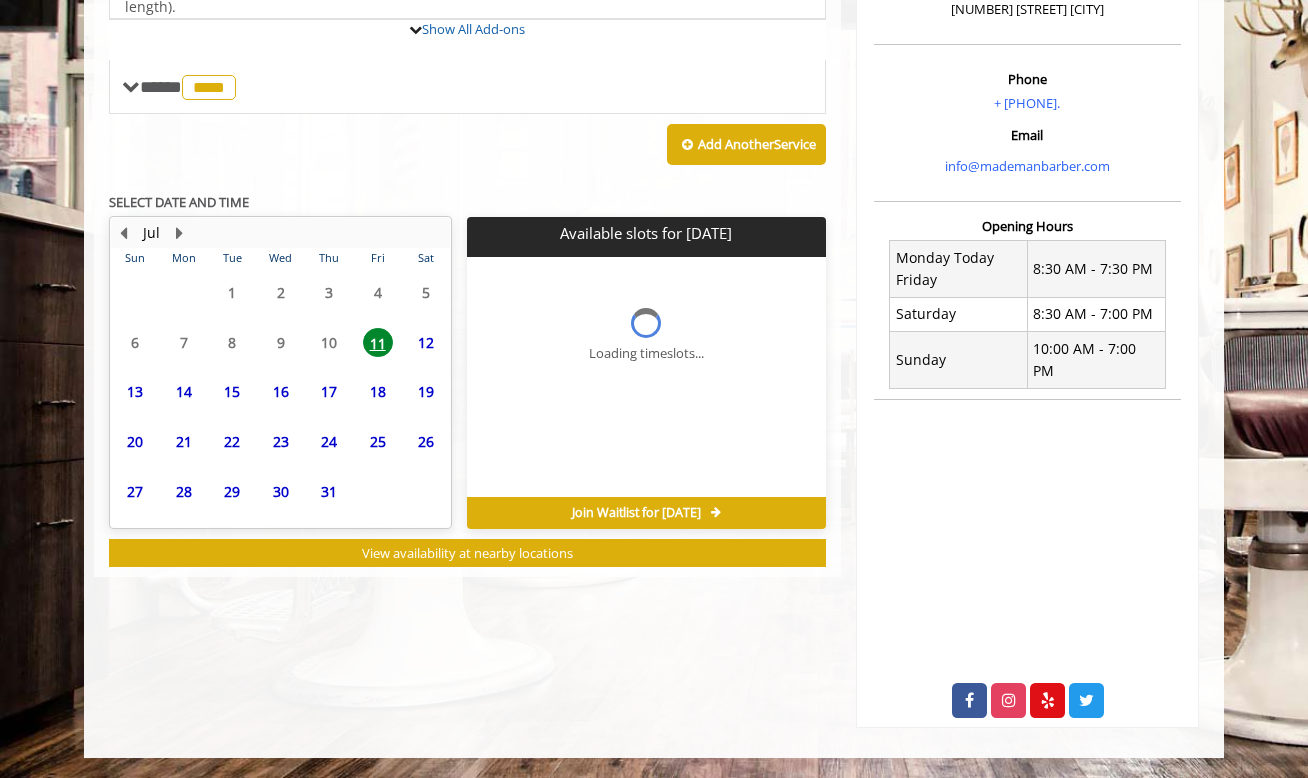 scroll, scrollTop: 542, scrollLeft: 0, axis: vertical 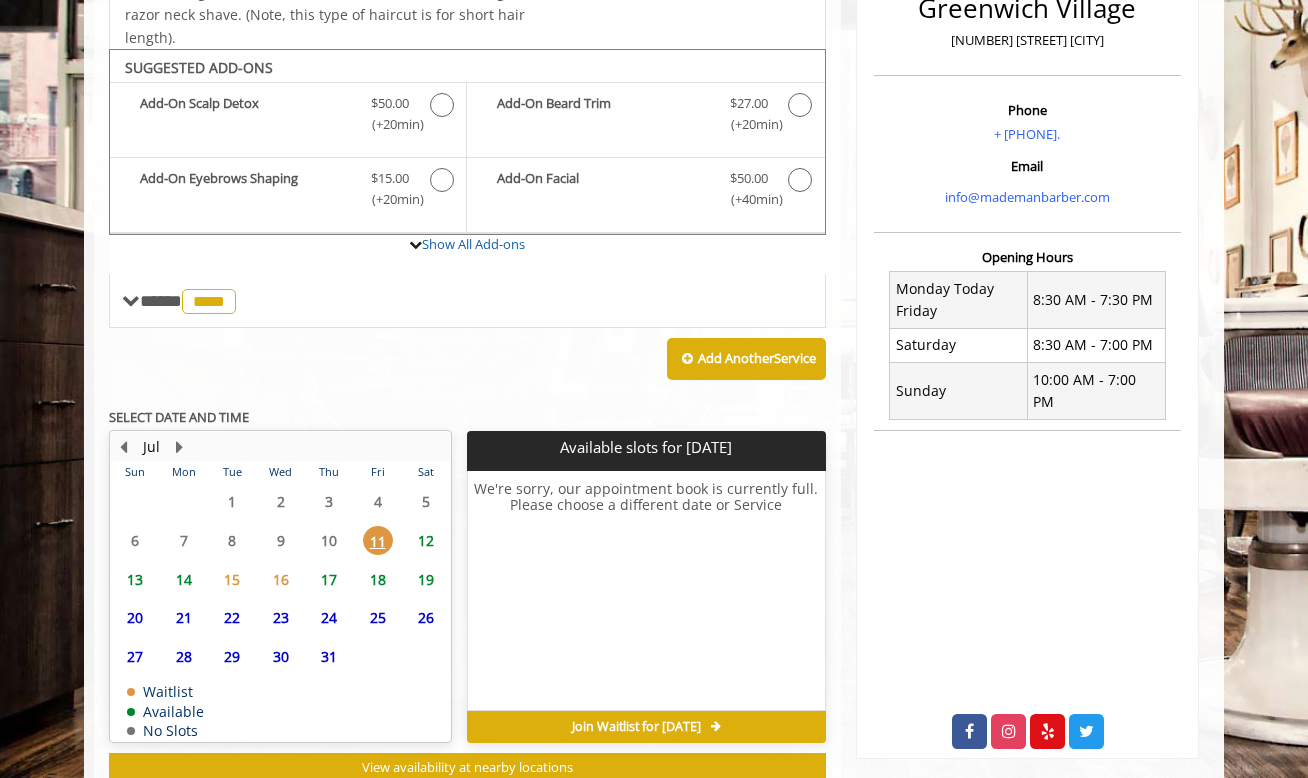click on "13" 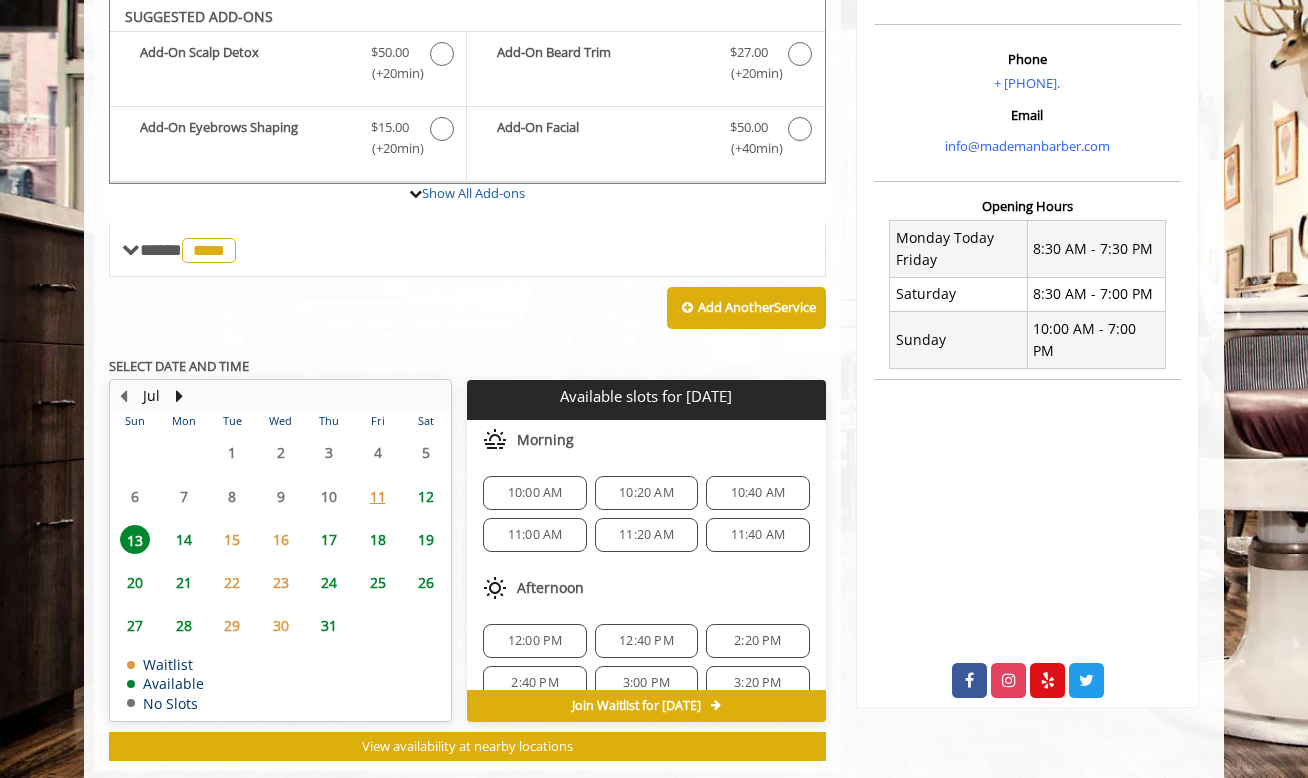 scroll, scrollTop: 587, scrollLeft: 0, axis: vertical 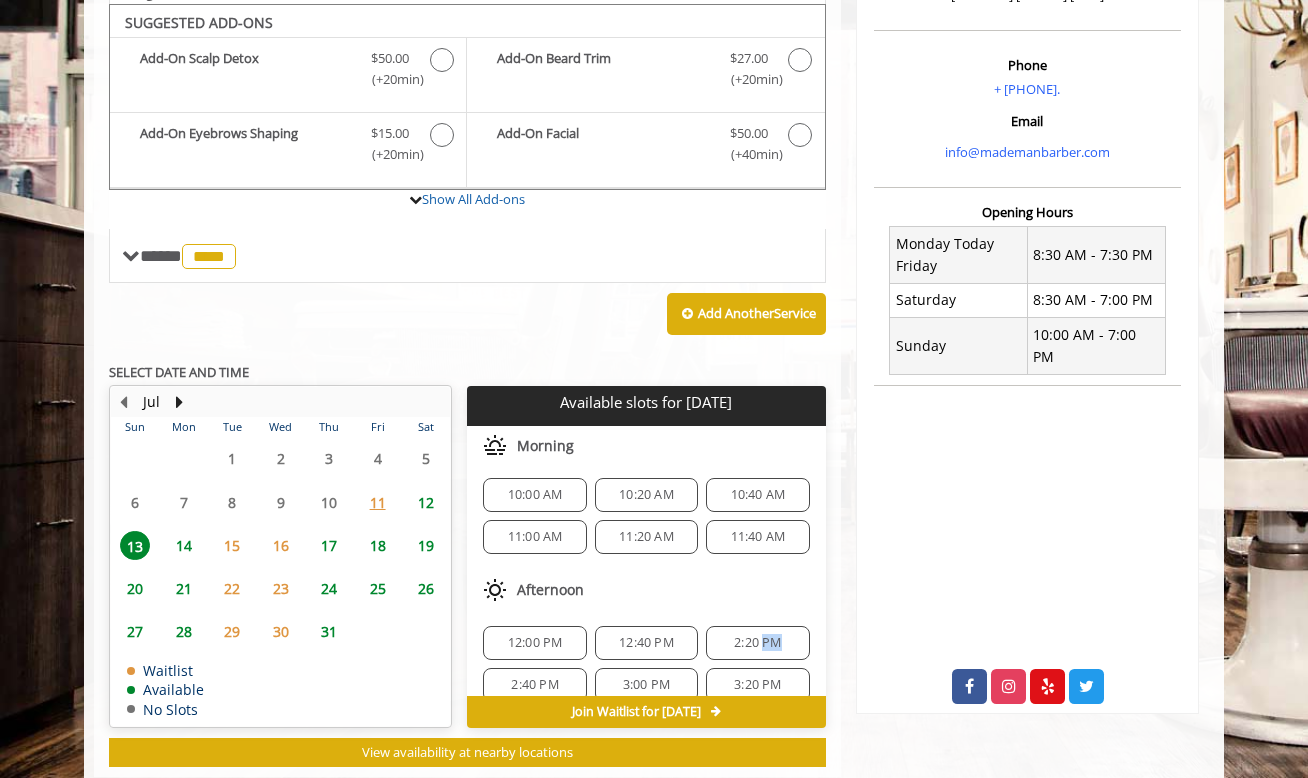 click on "2:20 PM" 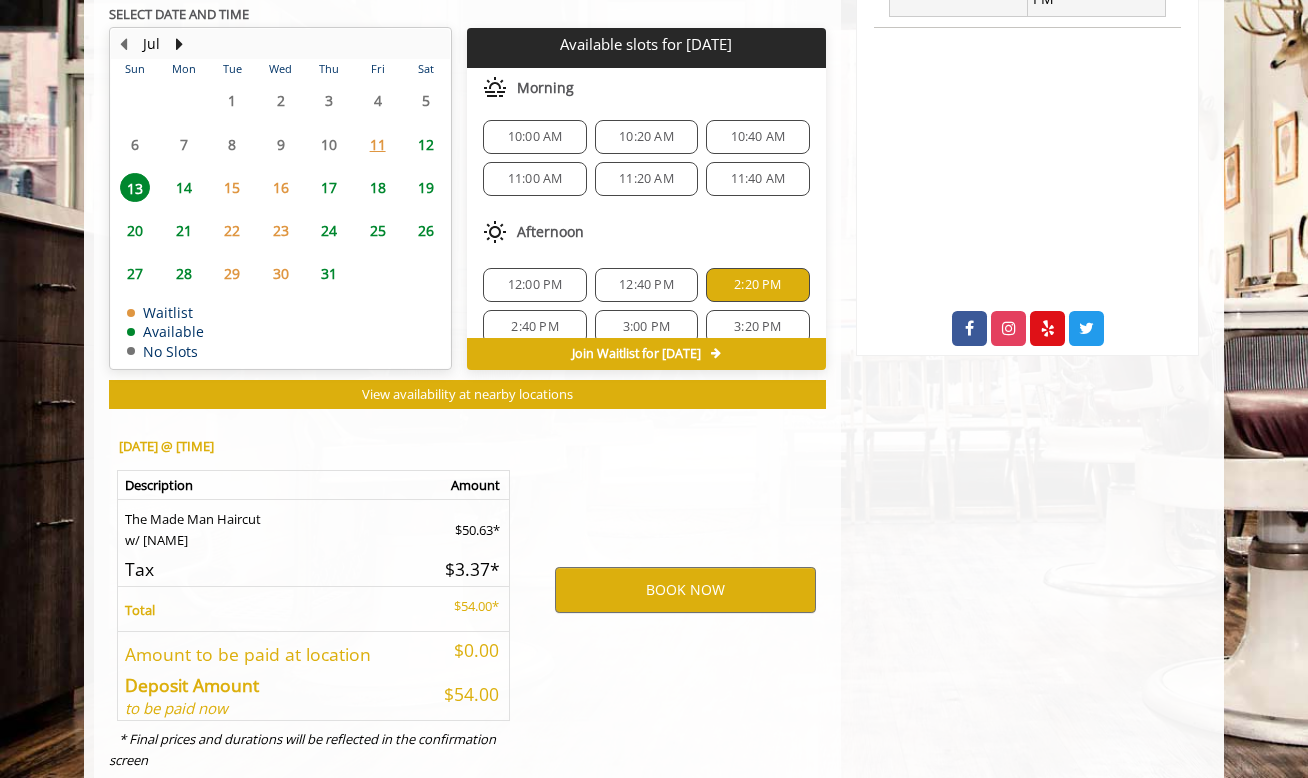 scroll, scrollTop: 981, scrollLeft: 0, axis: vertical 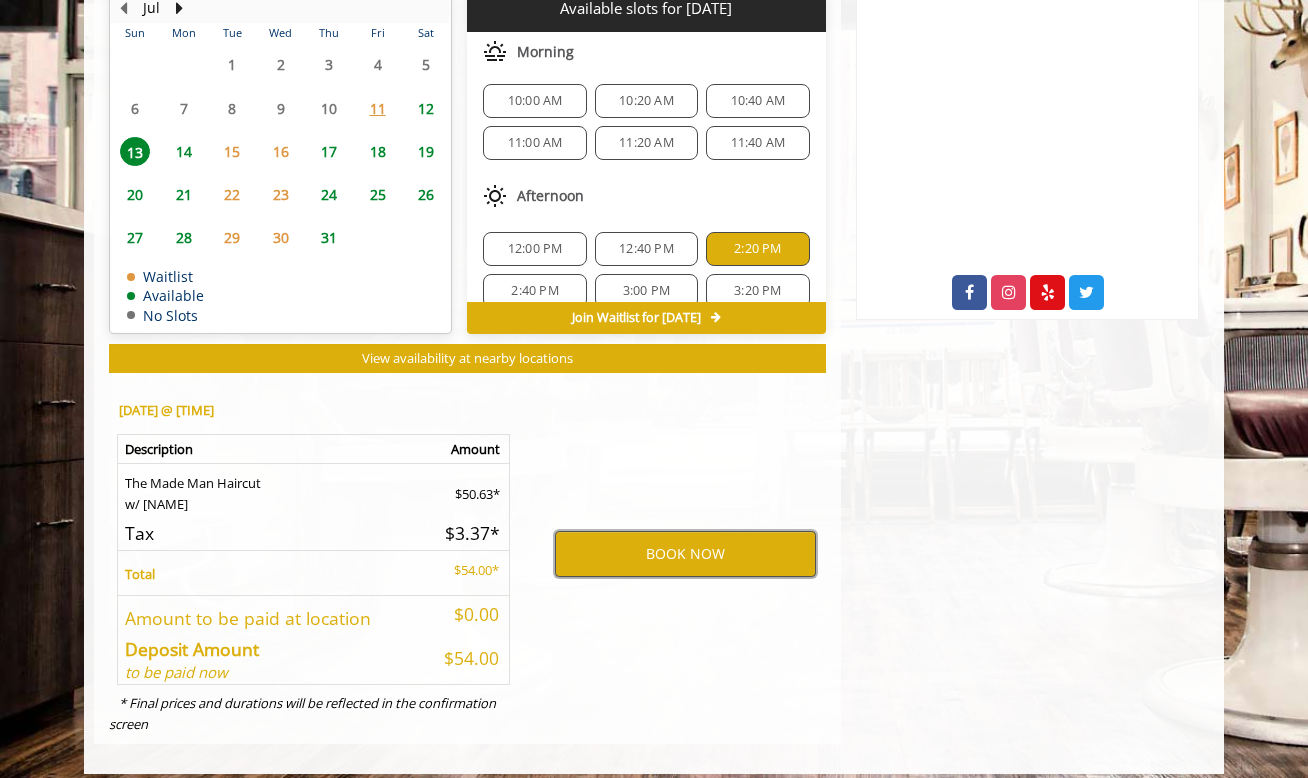 click on "BOOK NOW" at bounding box center [685, 554] 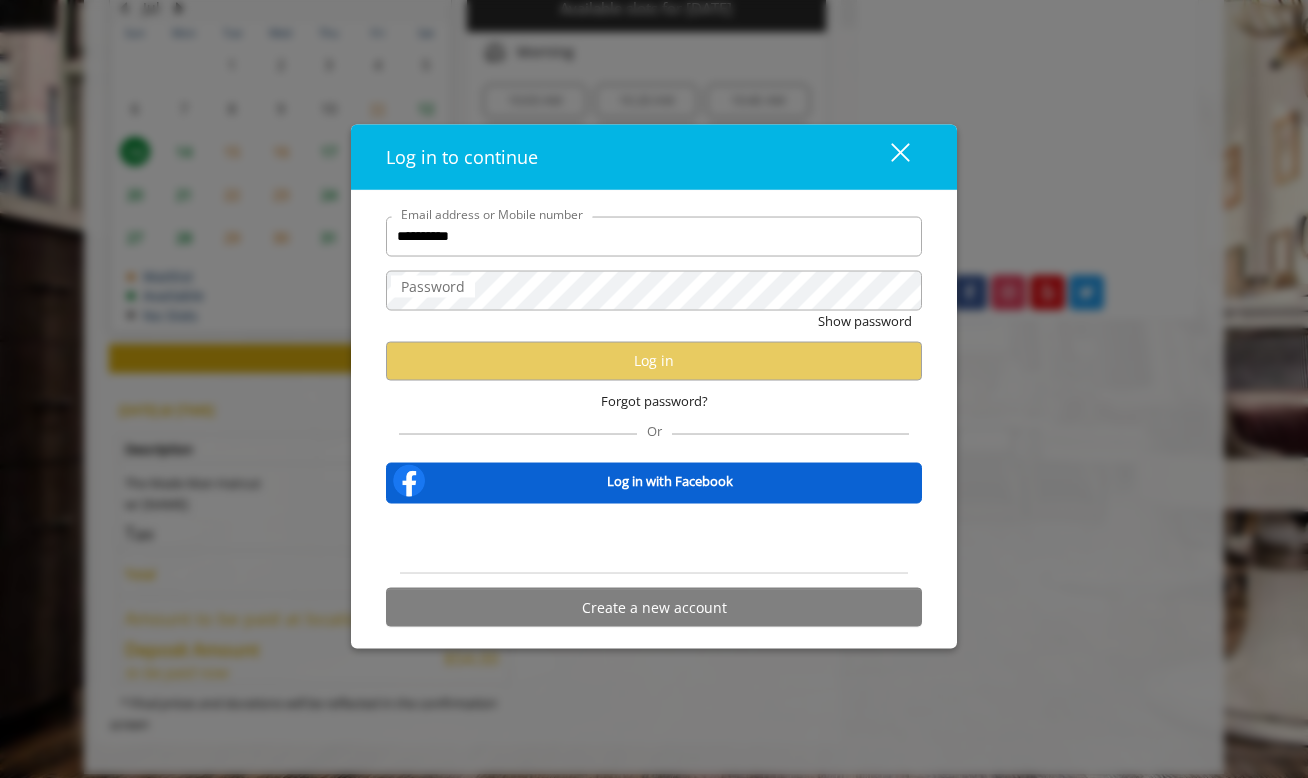 type on "**********" 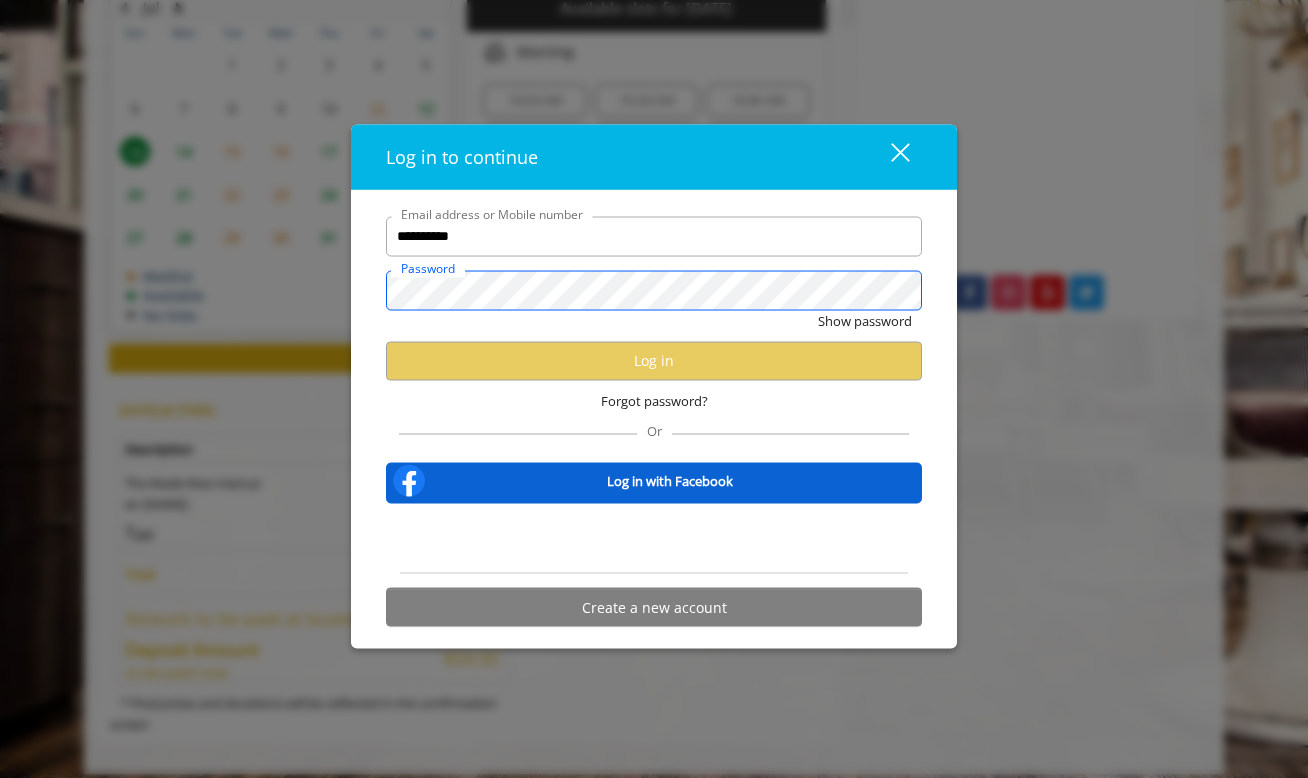 scroll, scrollTop: 0, scrollLeft: 0, axis: both 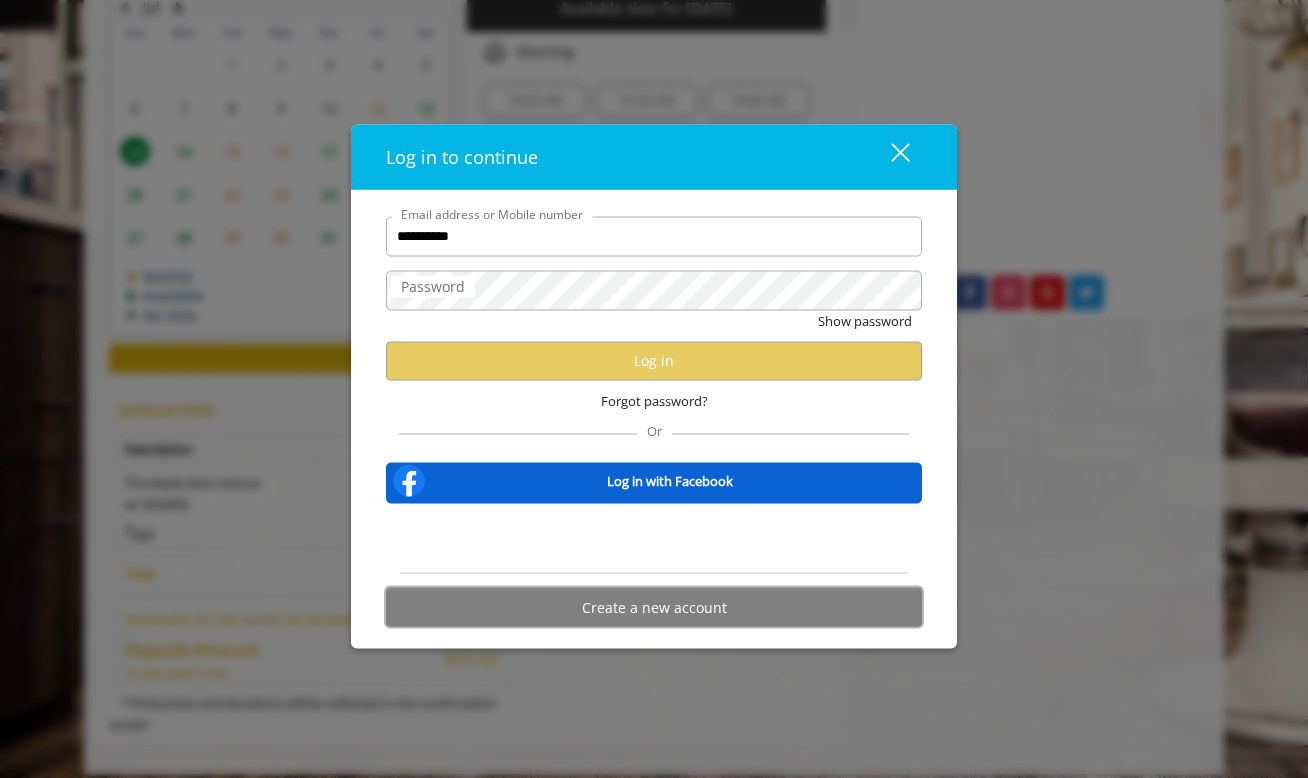 click on "Create a new account" at bounding box center (654, 607) 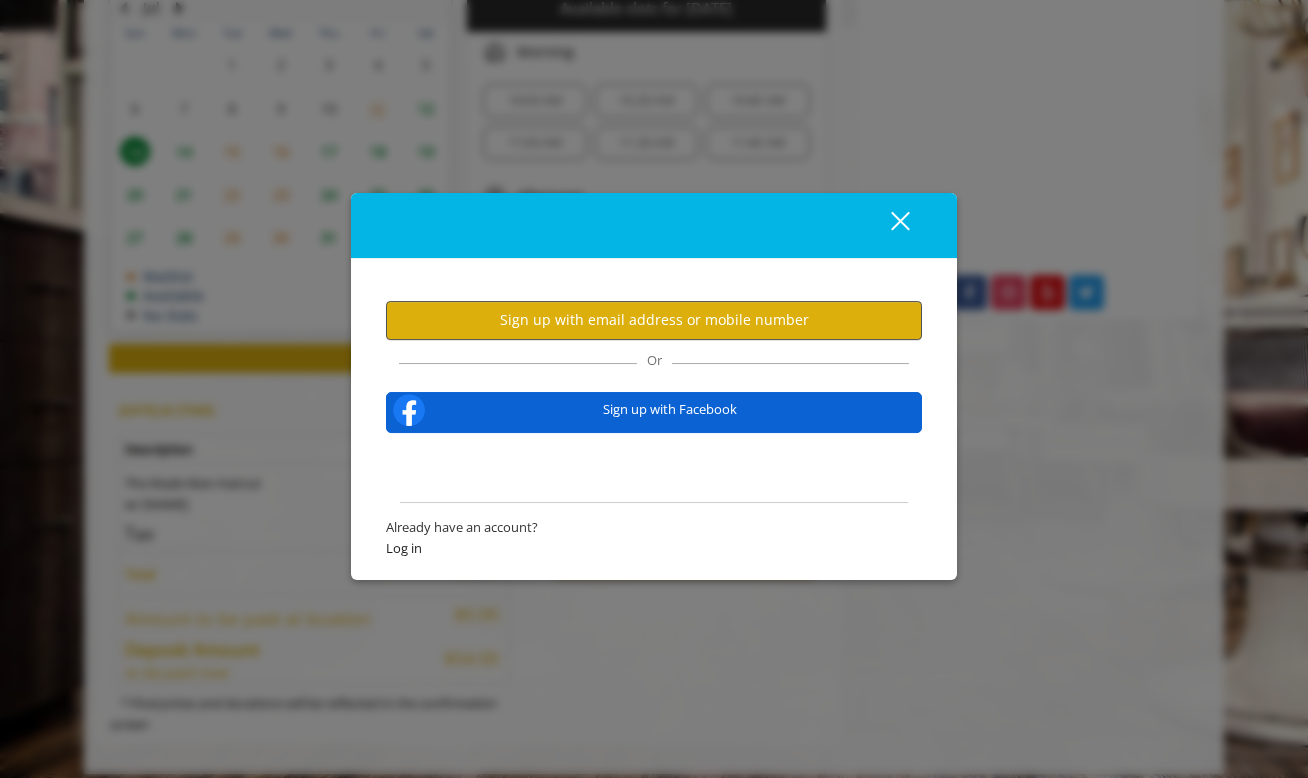 click on "Sign up with email address or mobile number" at bounding box center [654, 320] 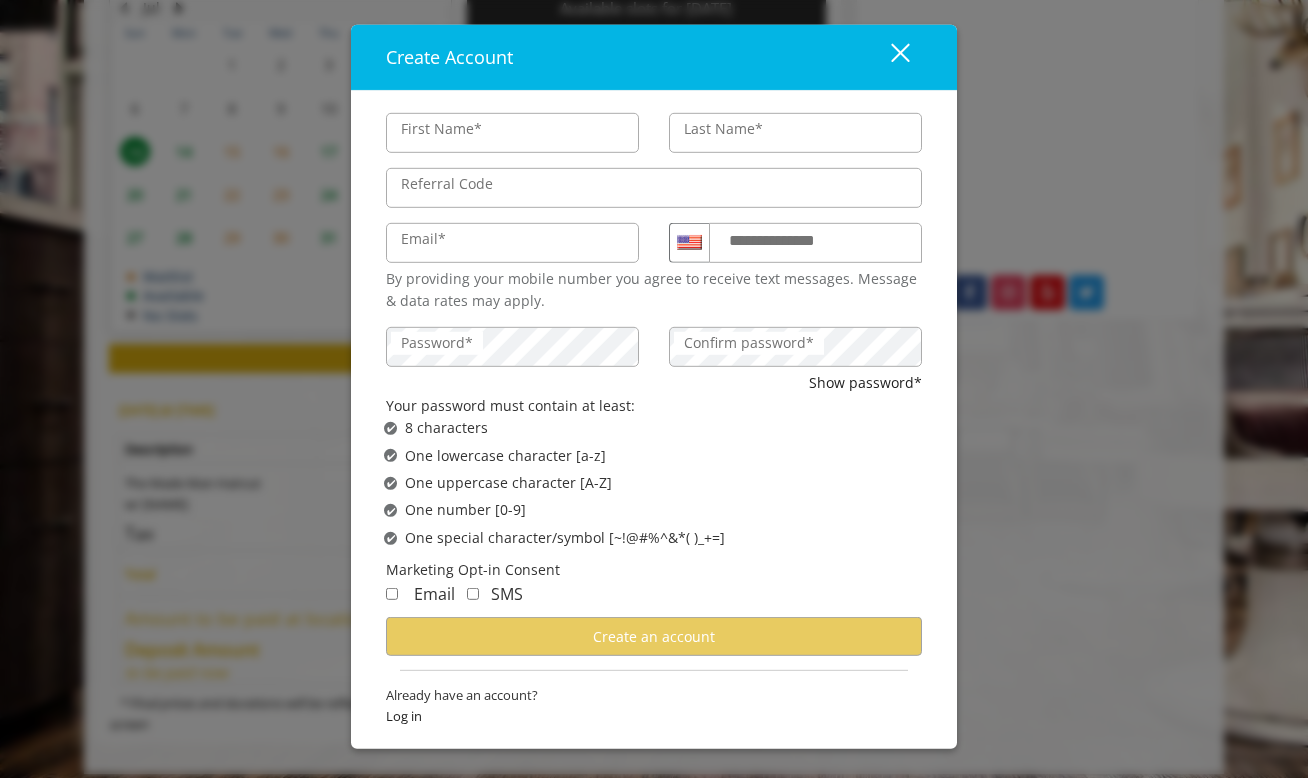 type on "********" 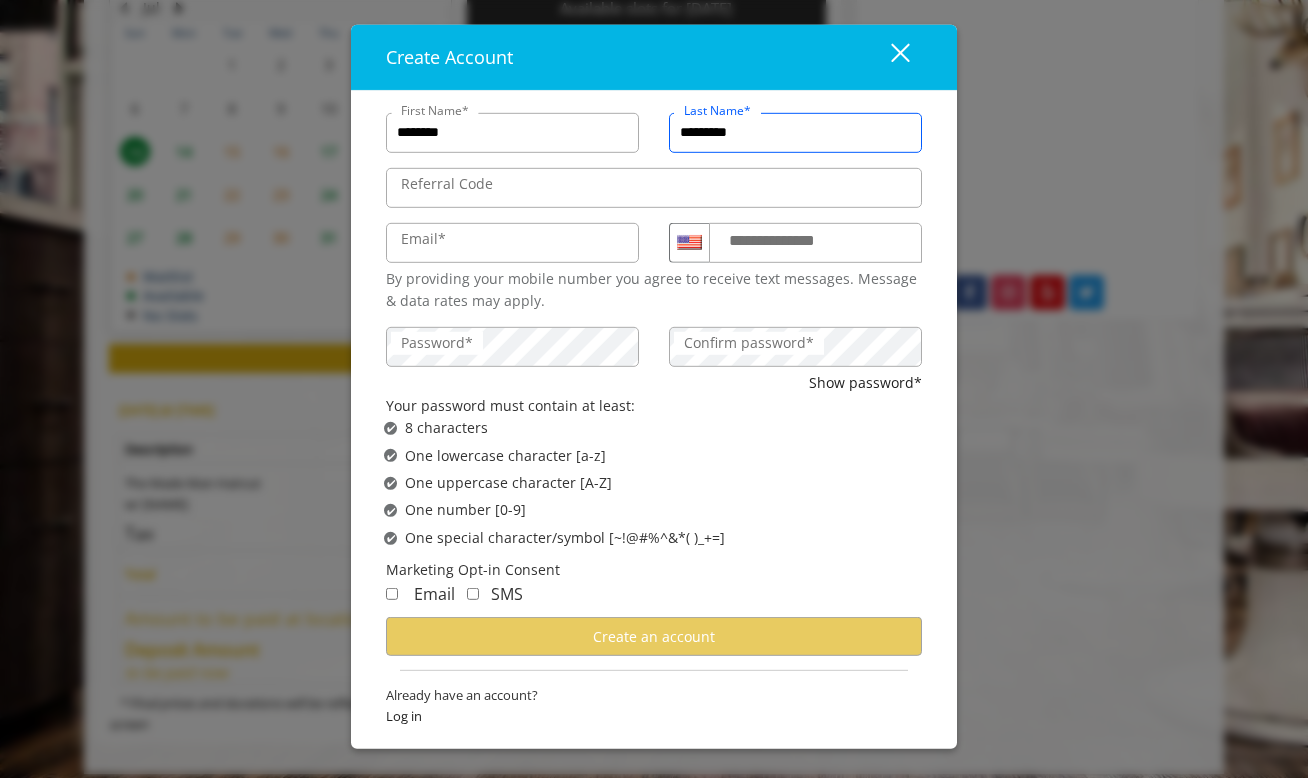 type on "*********" 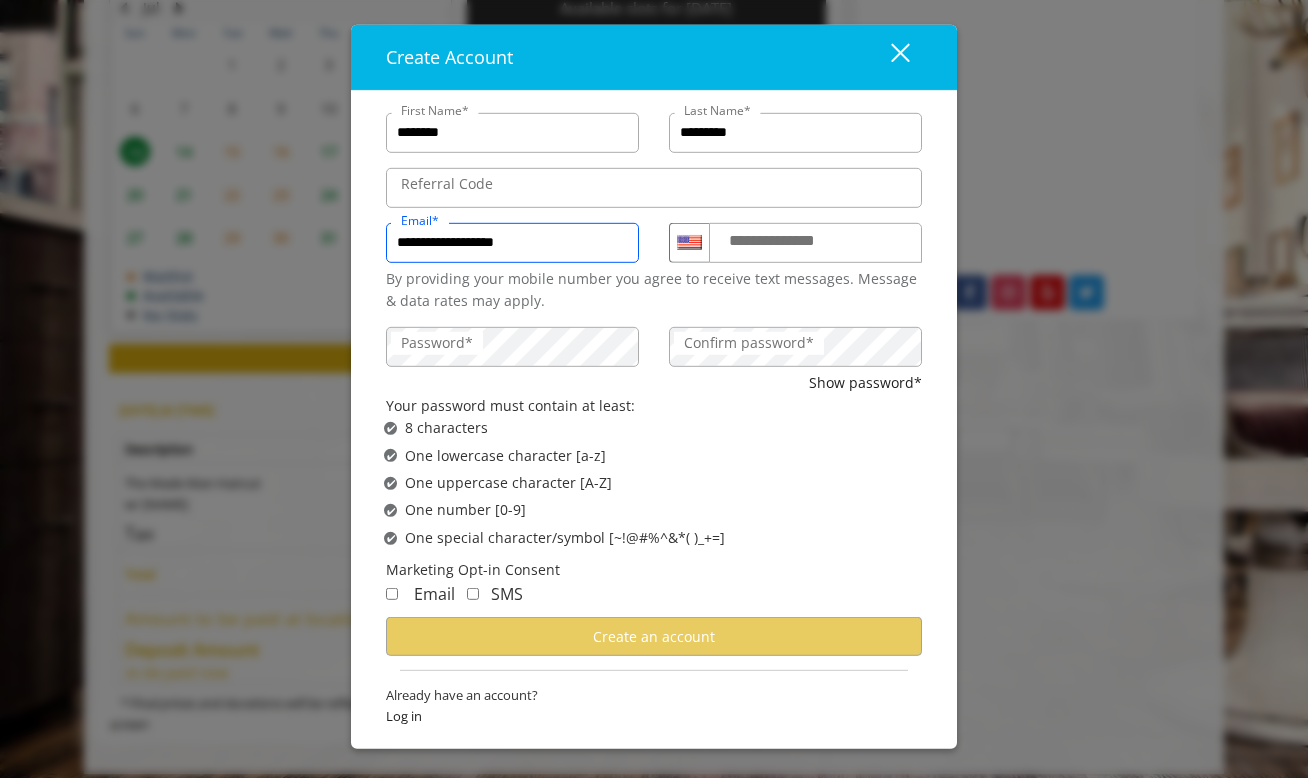 type on "**********" 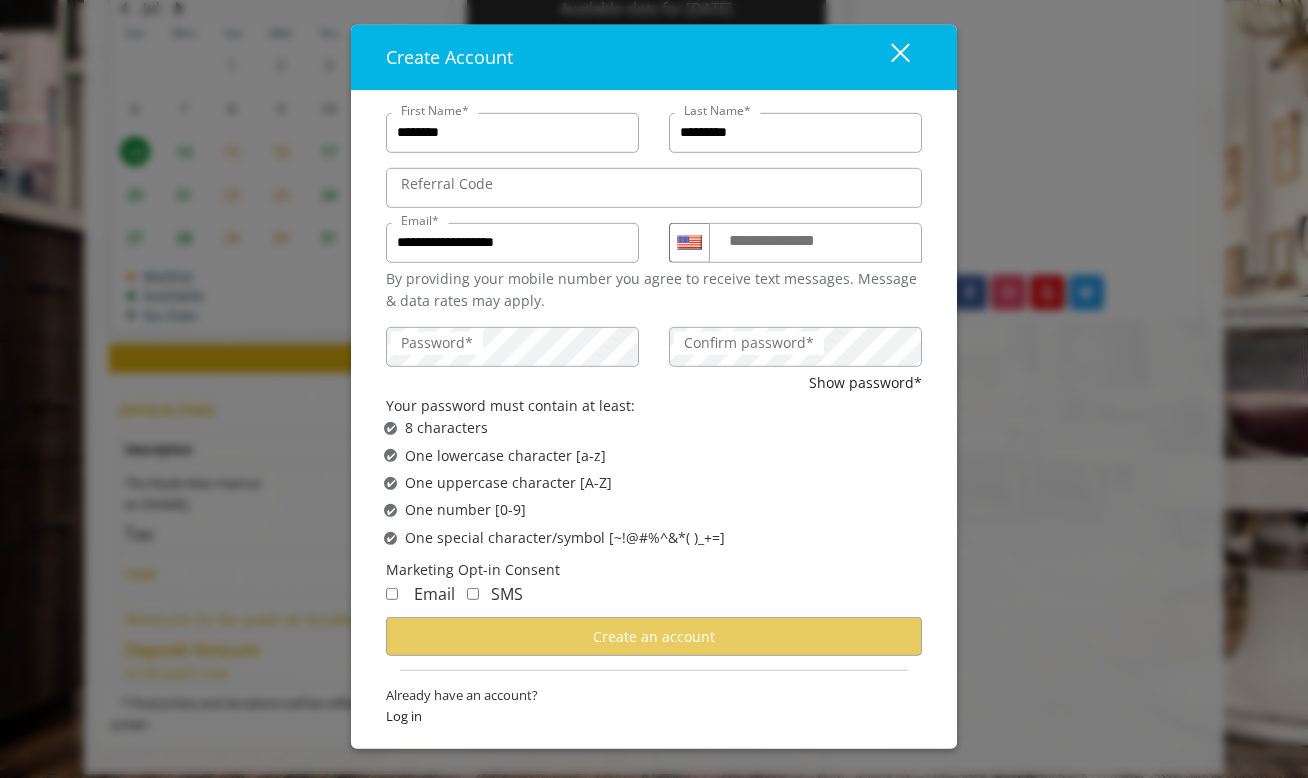 click on "**********" at bounding box center [791, 240] 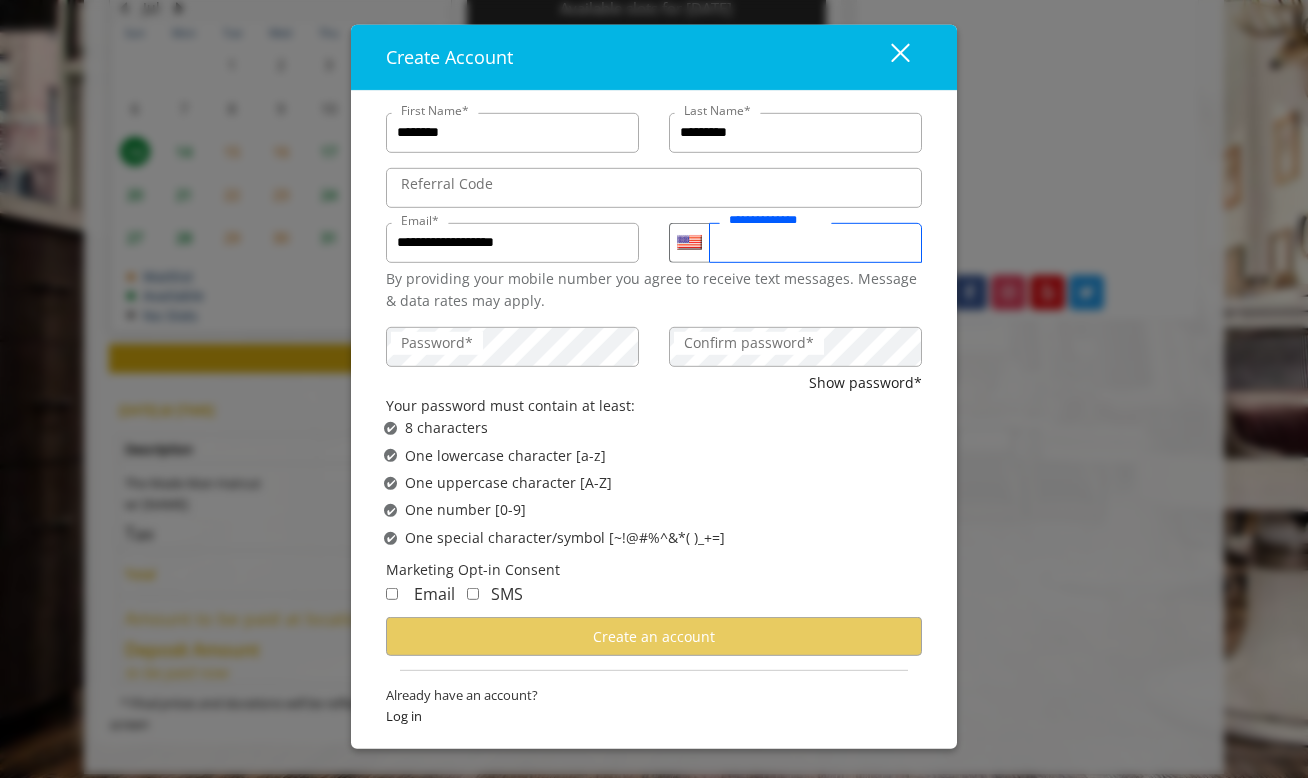 type on "**********" 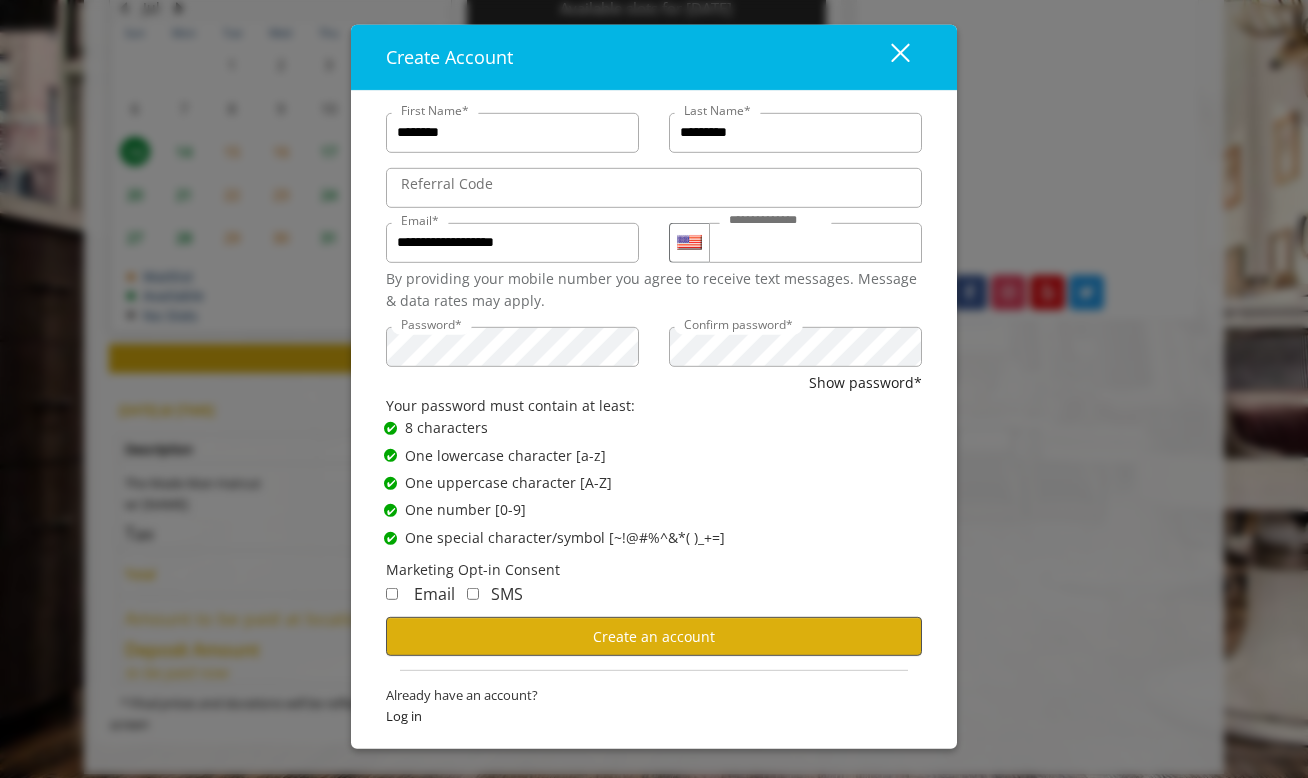 click on "Create an account" at bounding box center (654, 636) 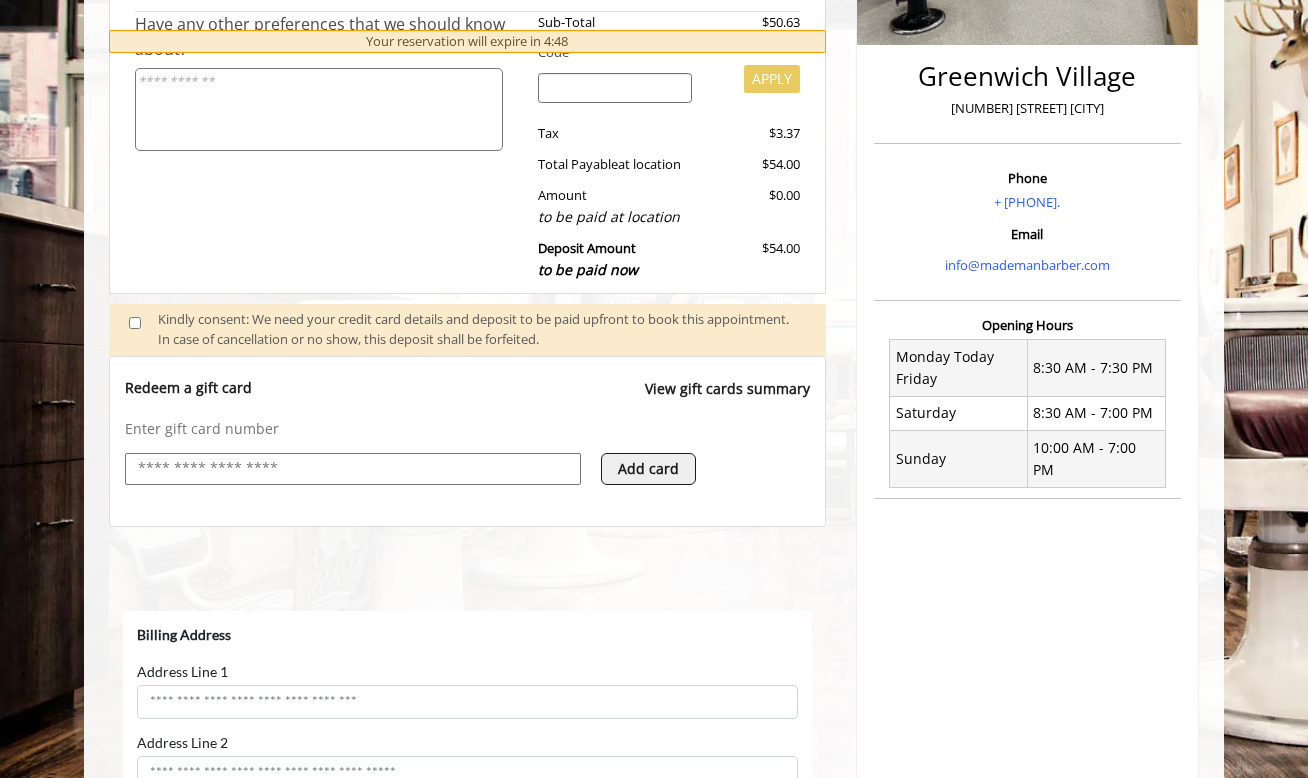 scroll, scrollTop: 842, scrollLeft: 0, axis: vertical 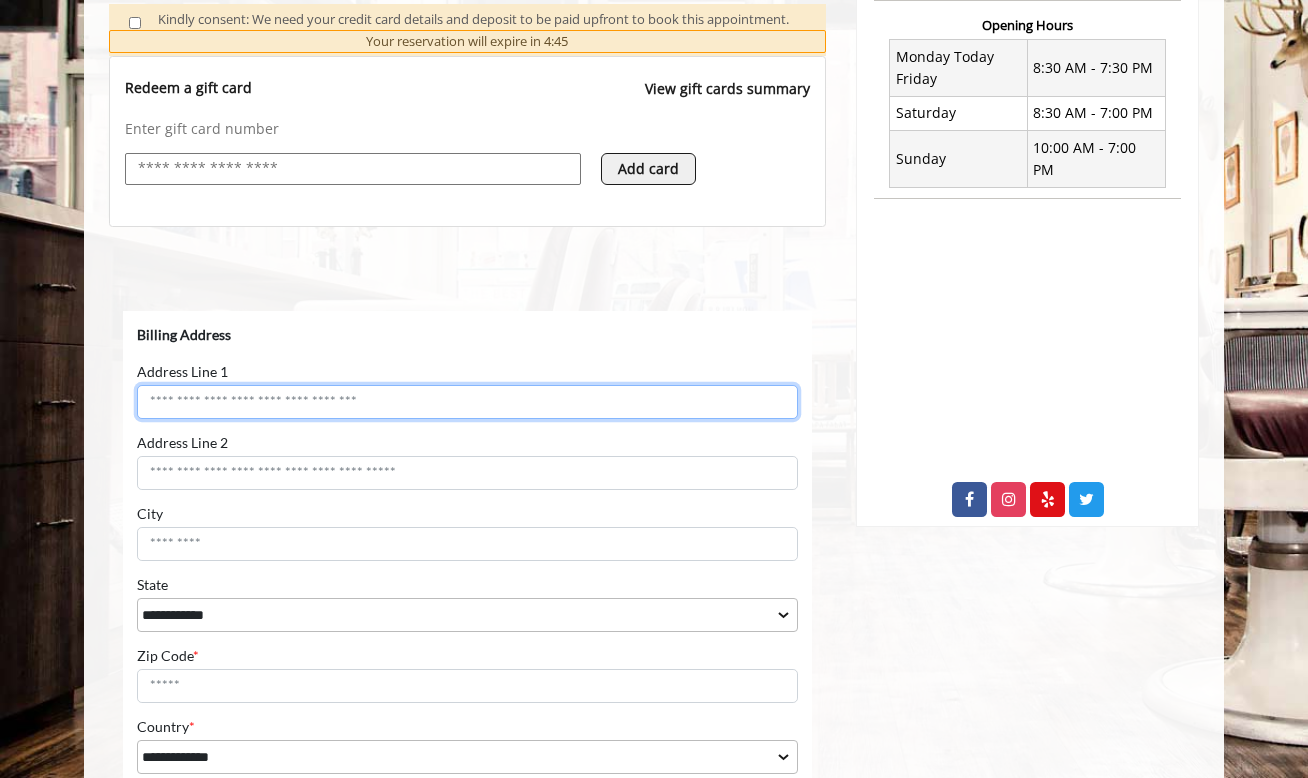 click on "Address Line 1" at bounding box center (467, 401) 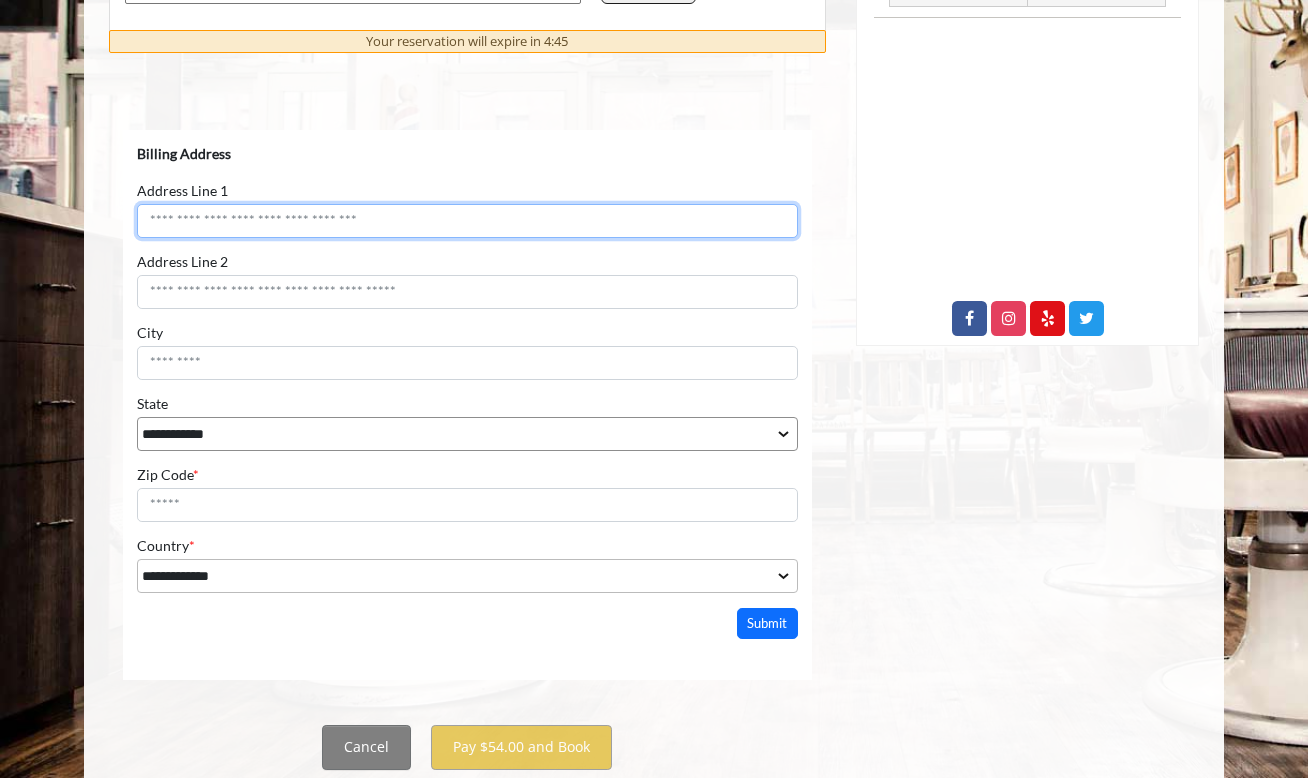 scroll, scrollTop: 1004, scrollLeft: 0, axis: vertical 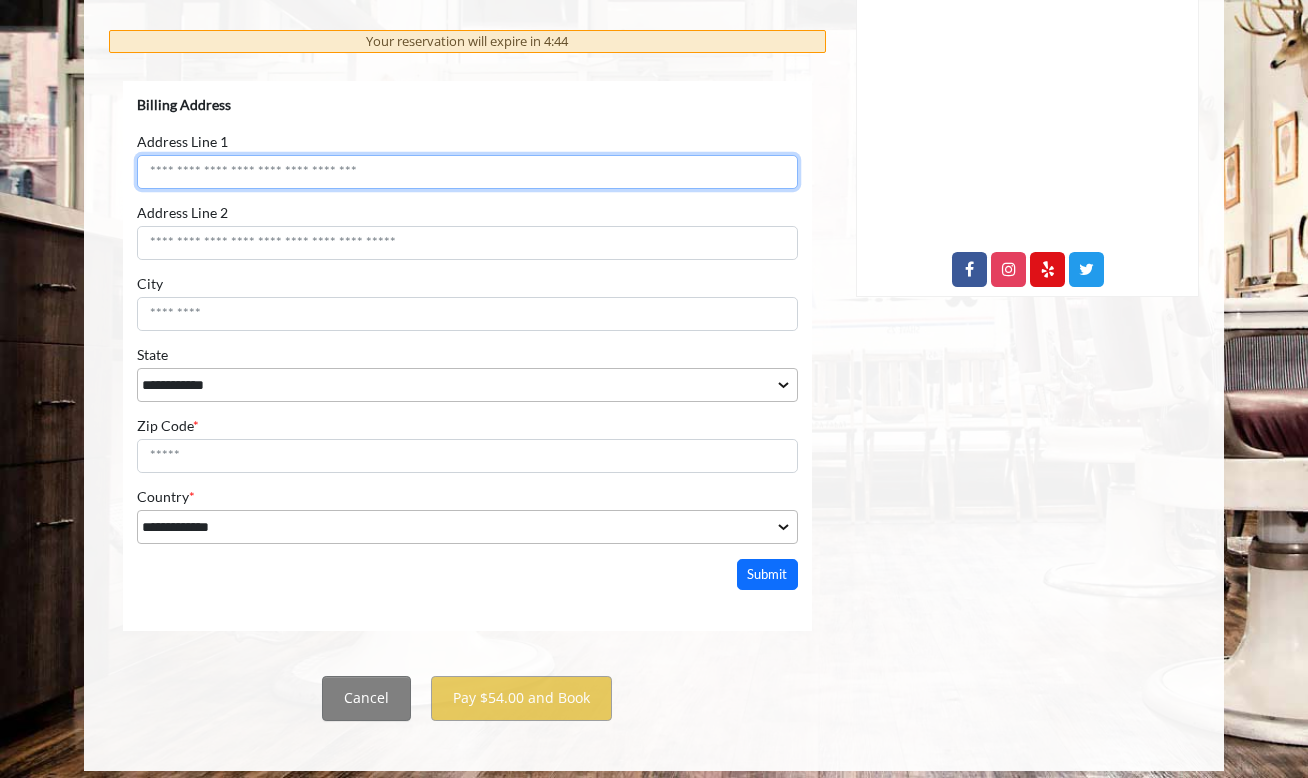 click on "Address Line 1" at bounding box center [467, 171] 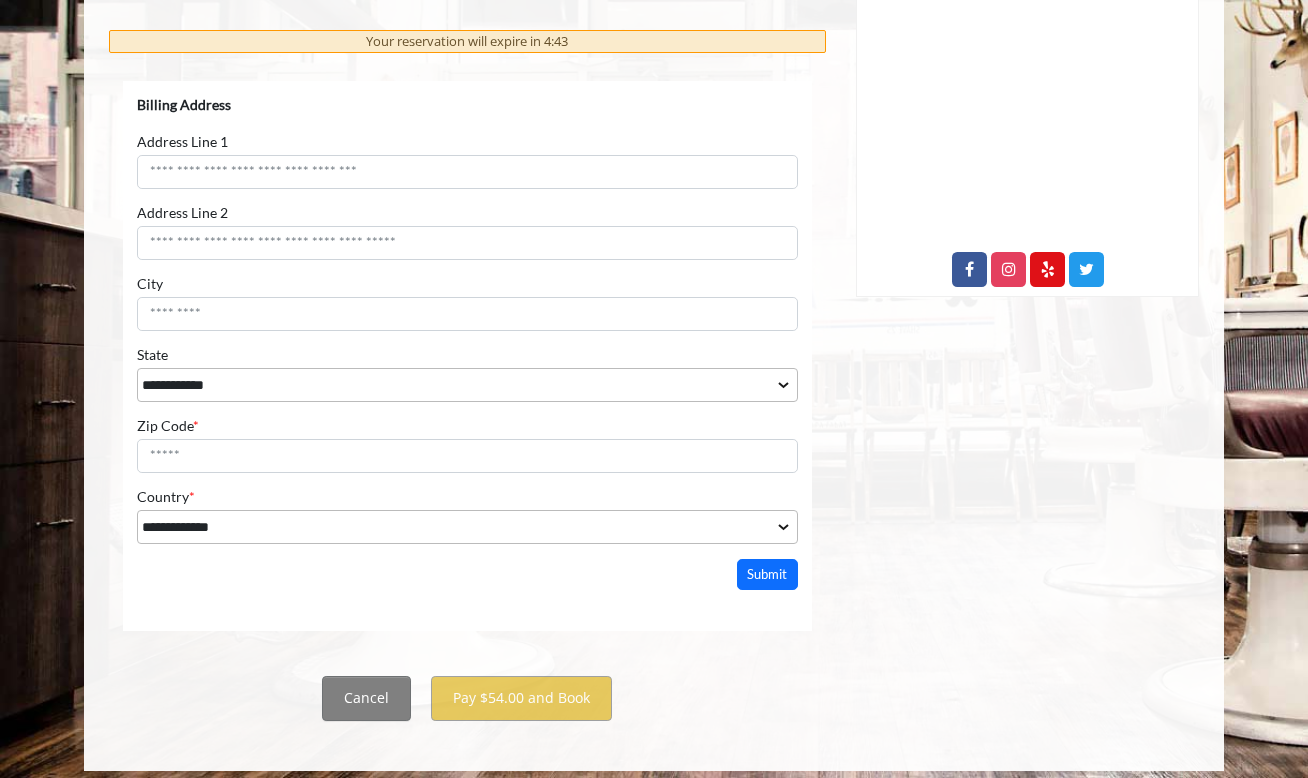 click on "**********" at bounding box center [467, 334] 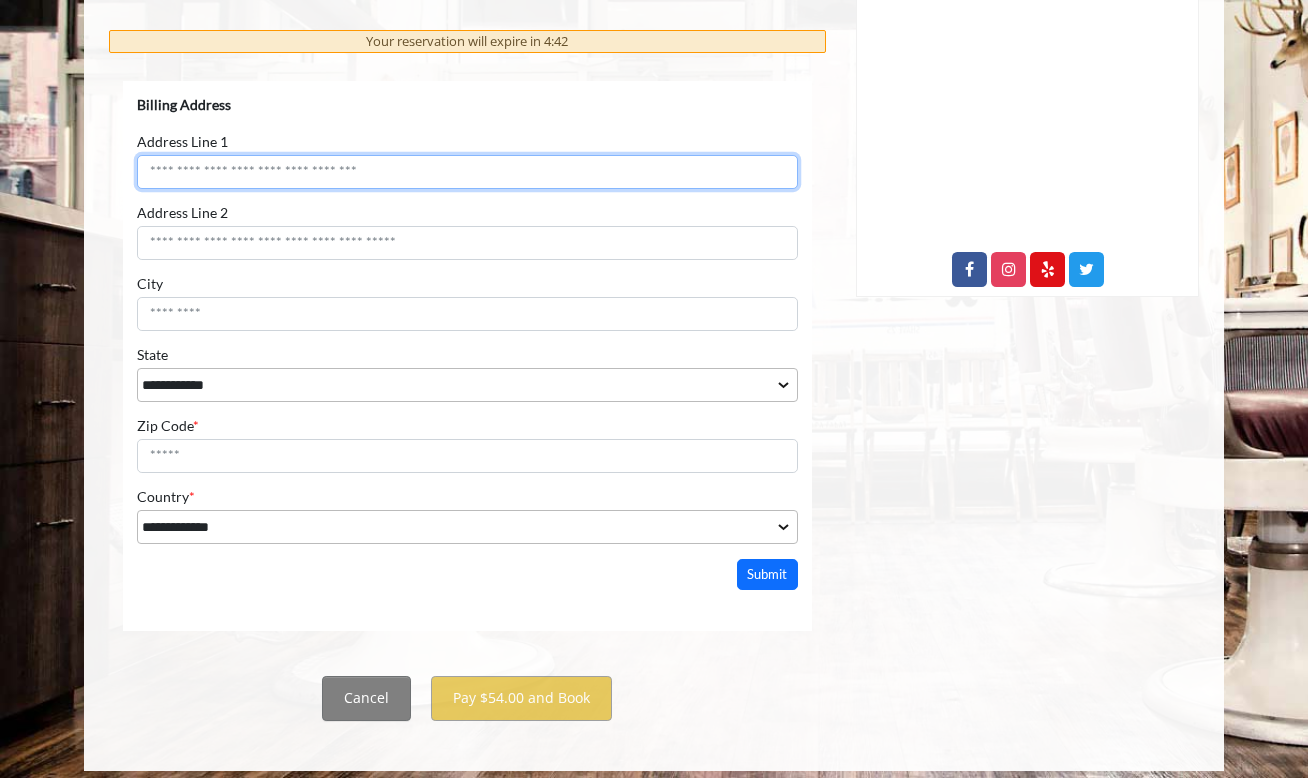 click on "Address Line 1" at bounding box center [467, 171] 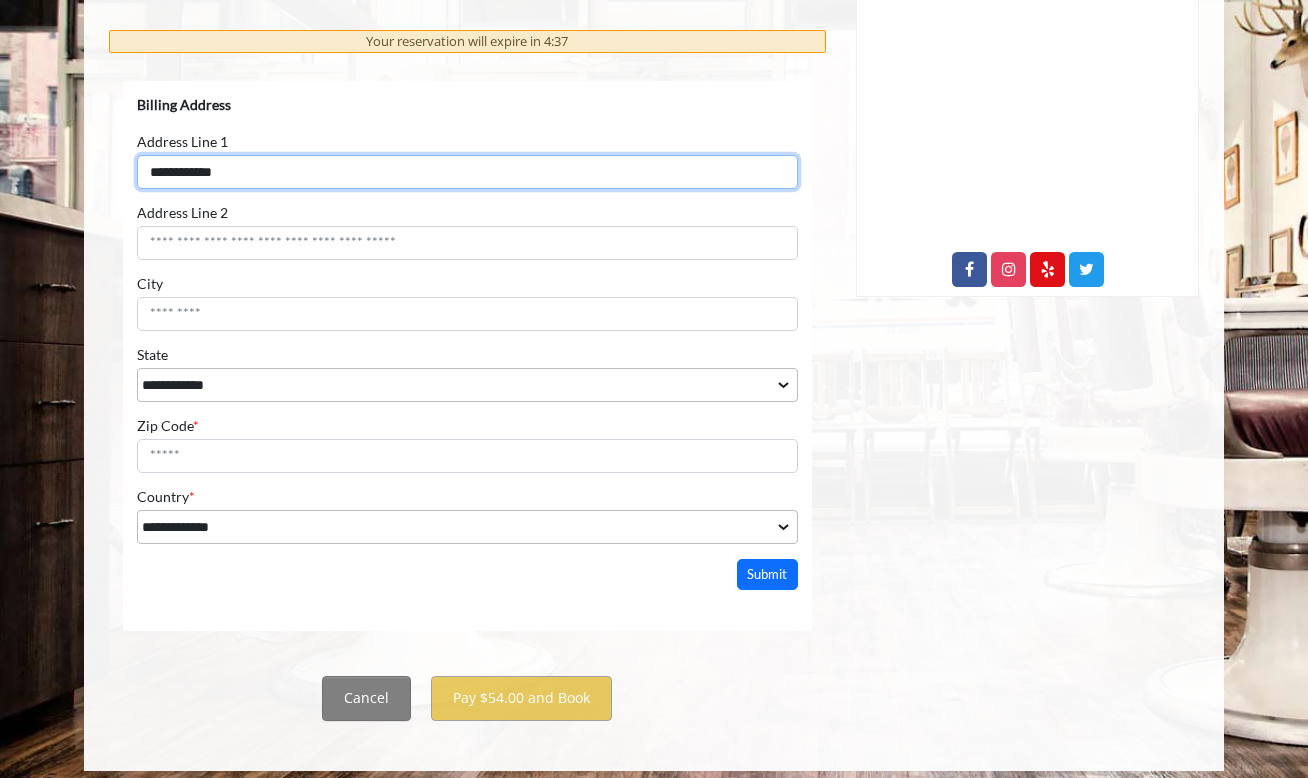 type on "**********" 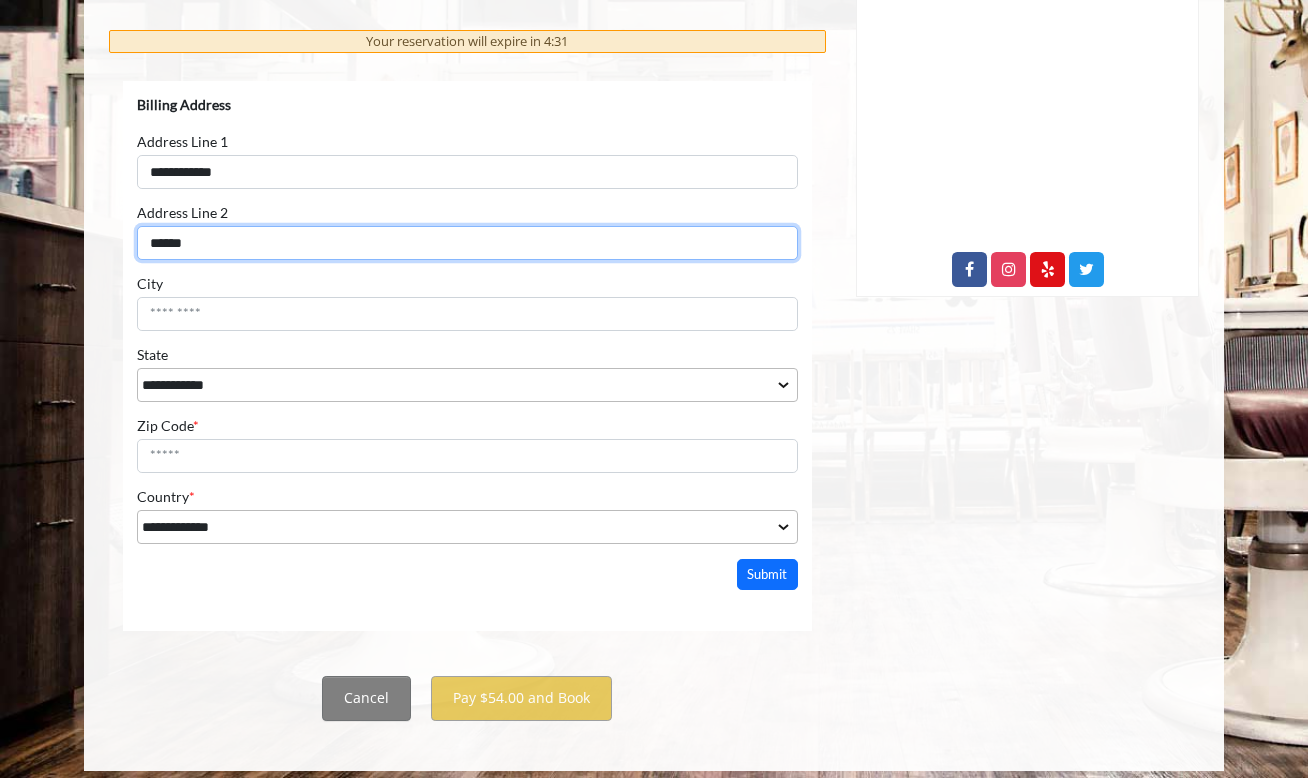 type on "******" 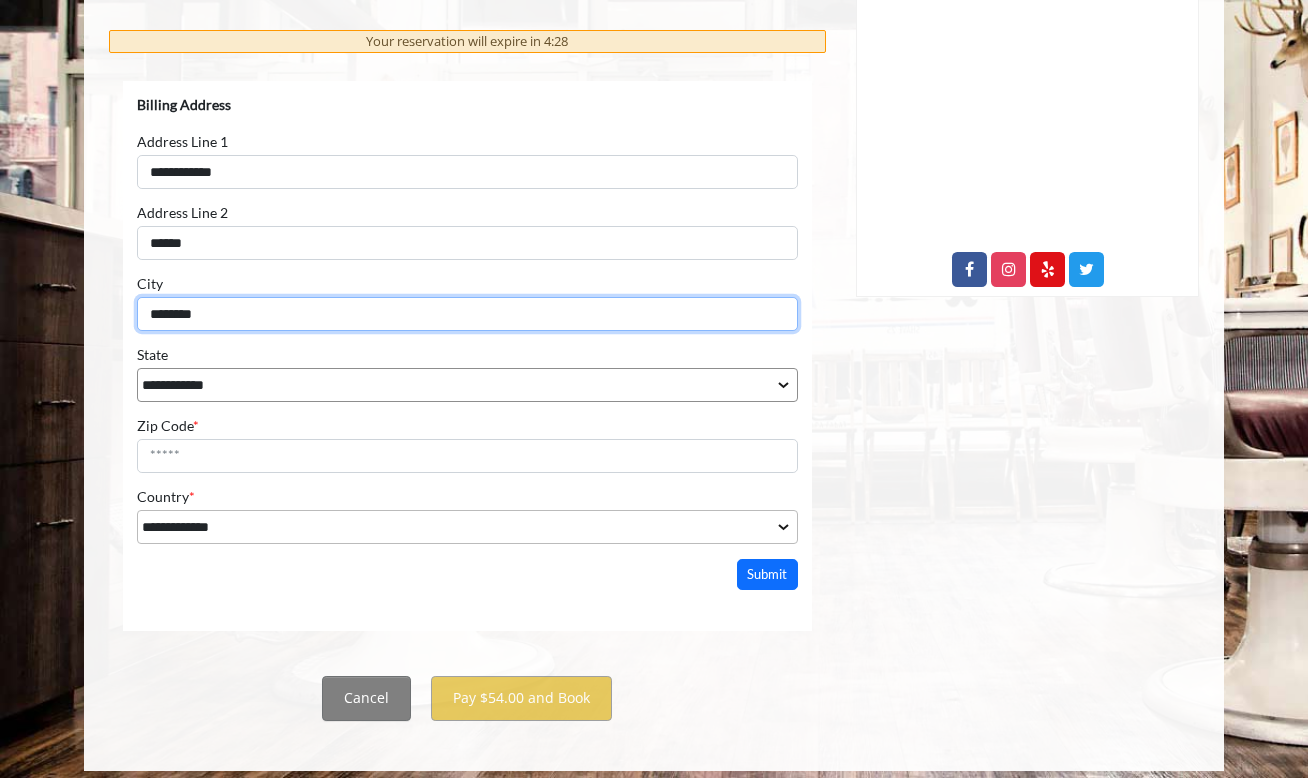 type on "********" 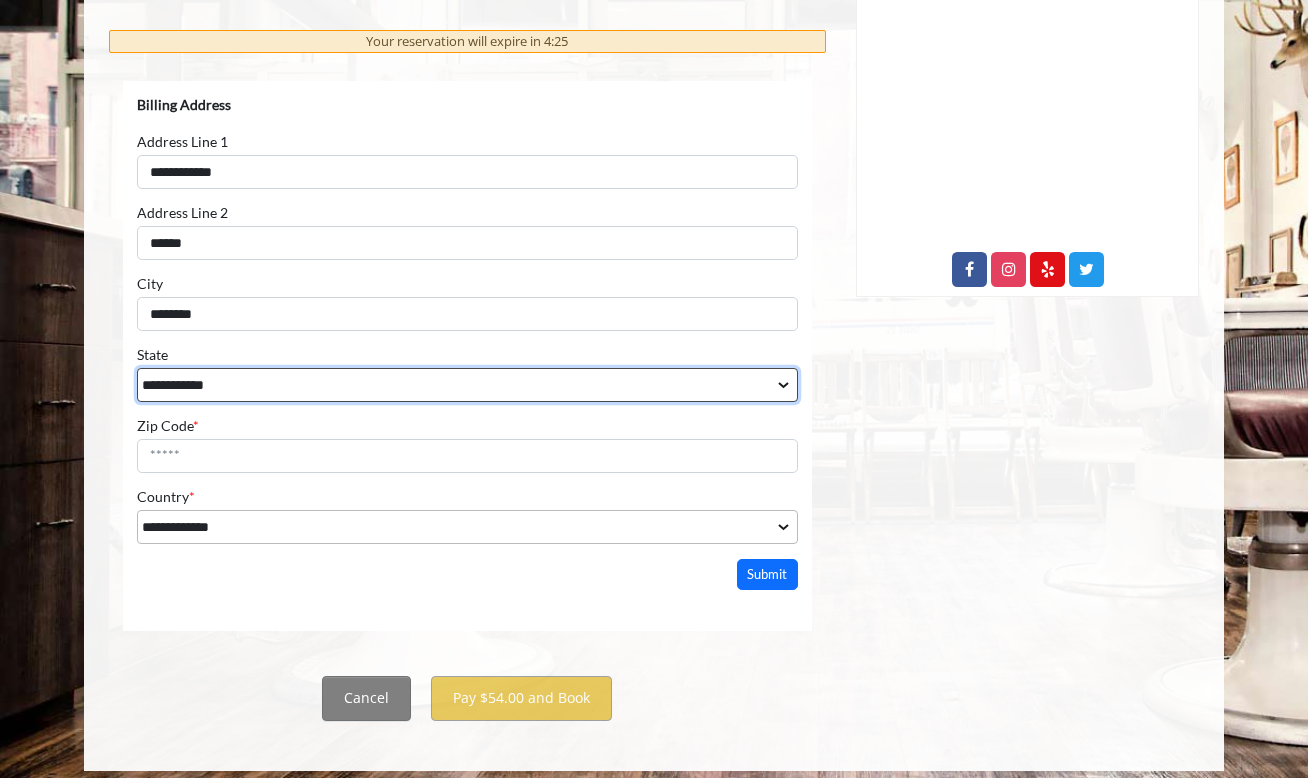 select on "**" 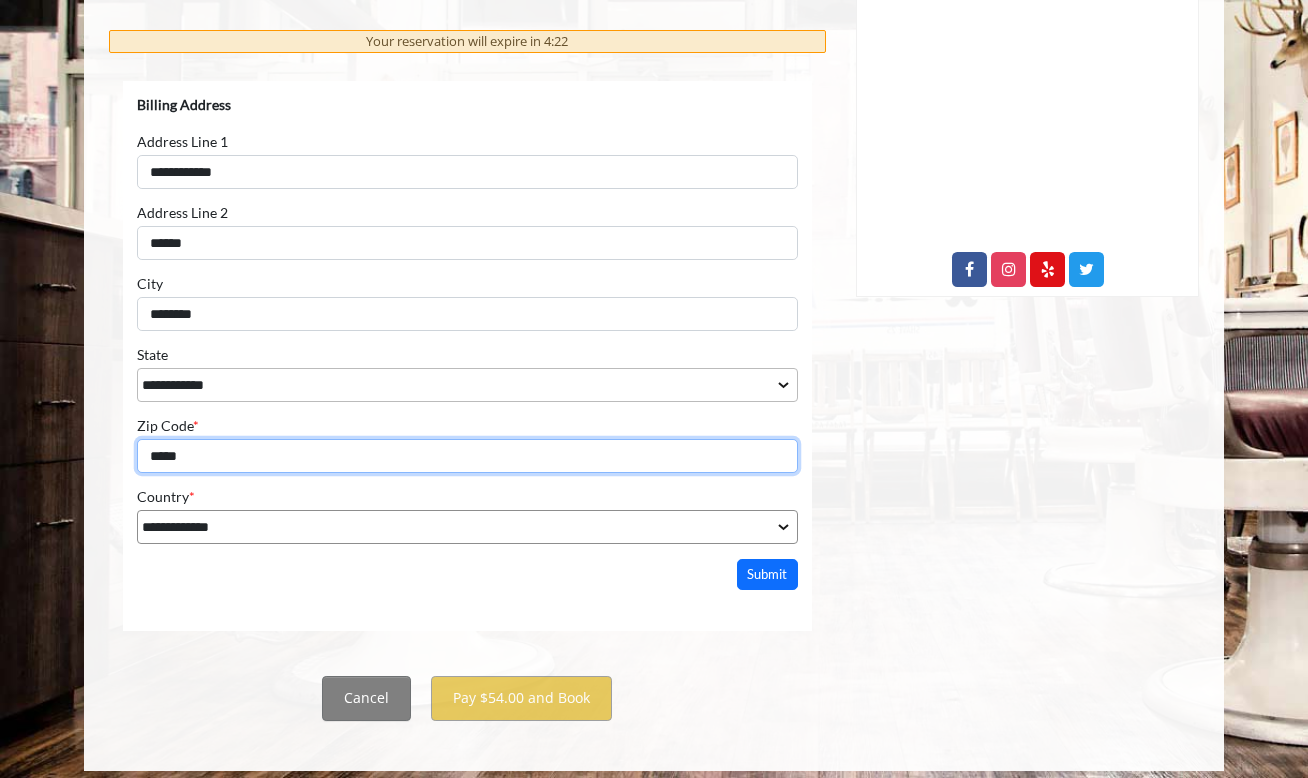 type on "*****" 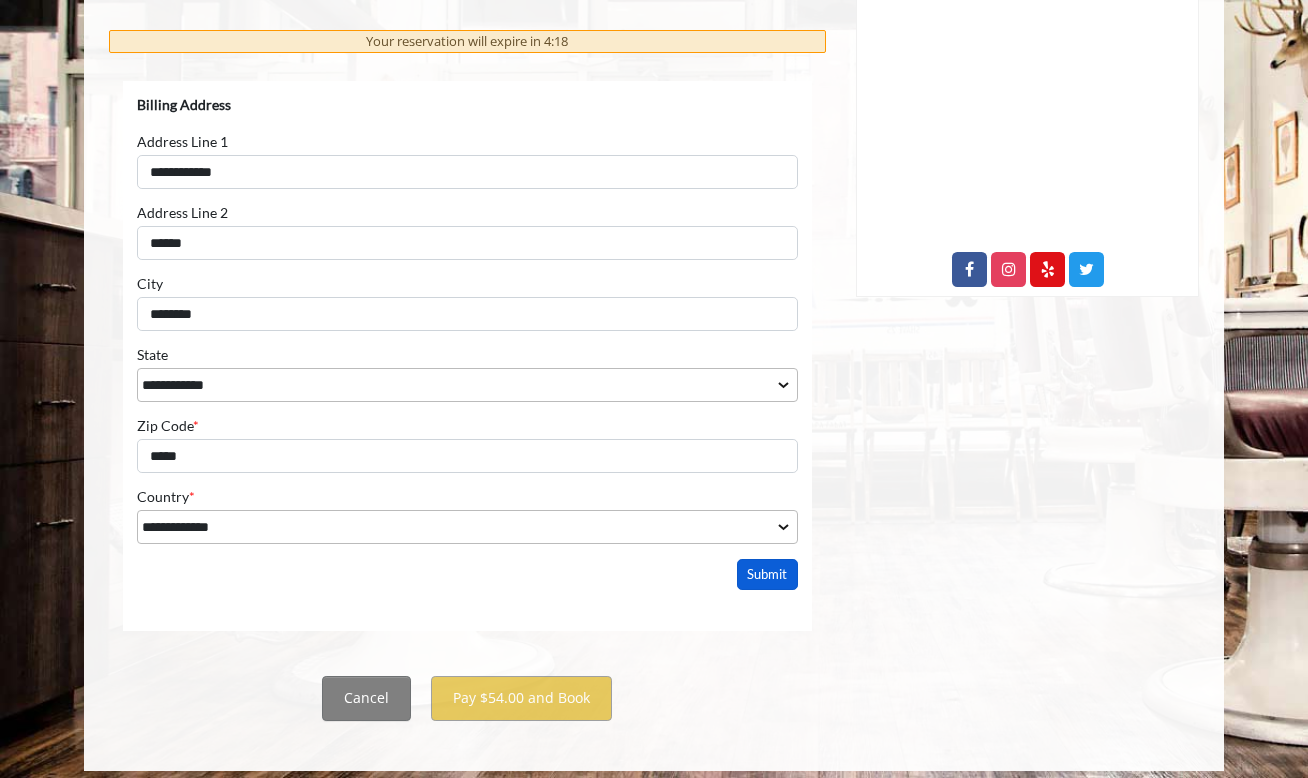 click on "Submit" at bounding box center [768, 573] 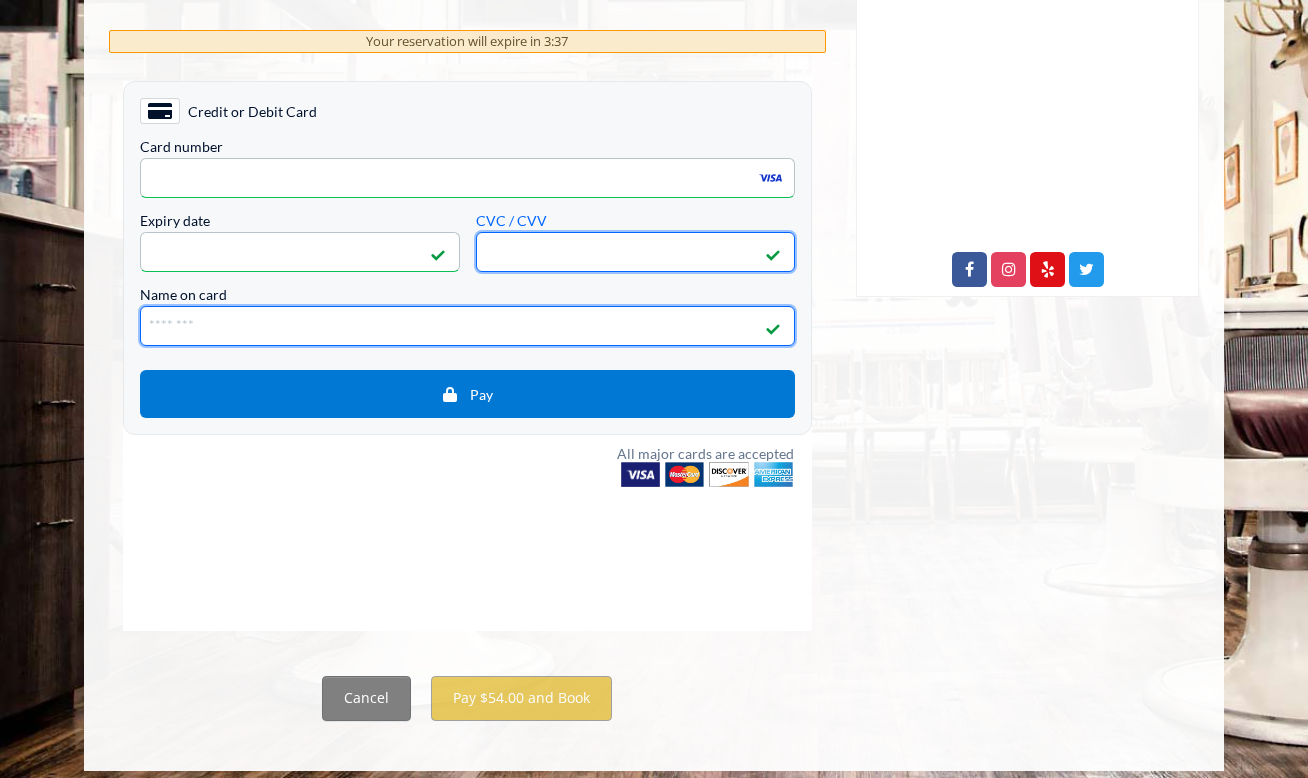 click on "Name on card" at bounding box center [467, 325] 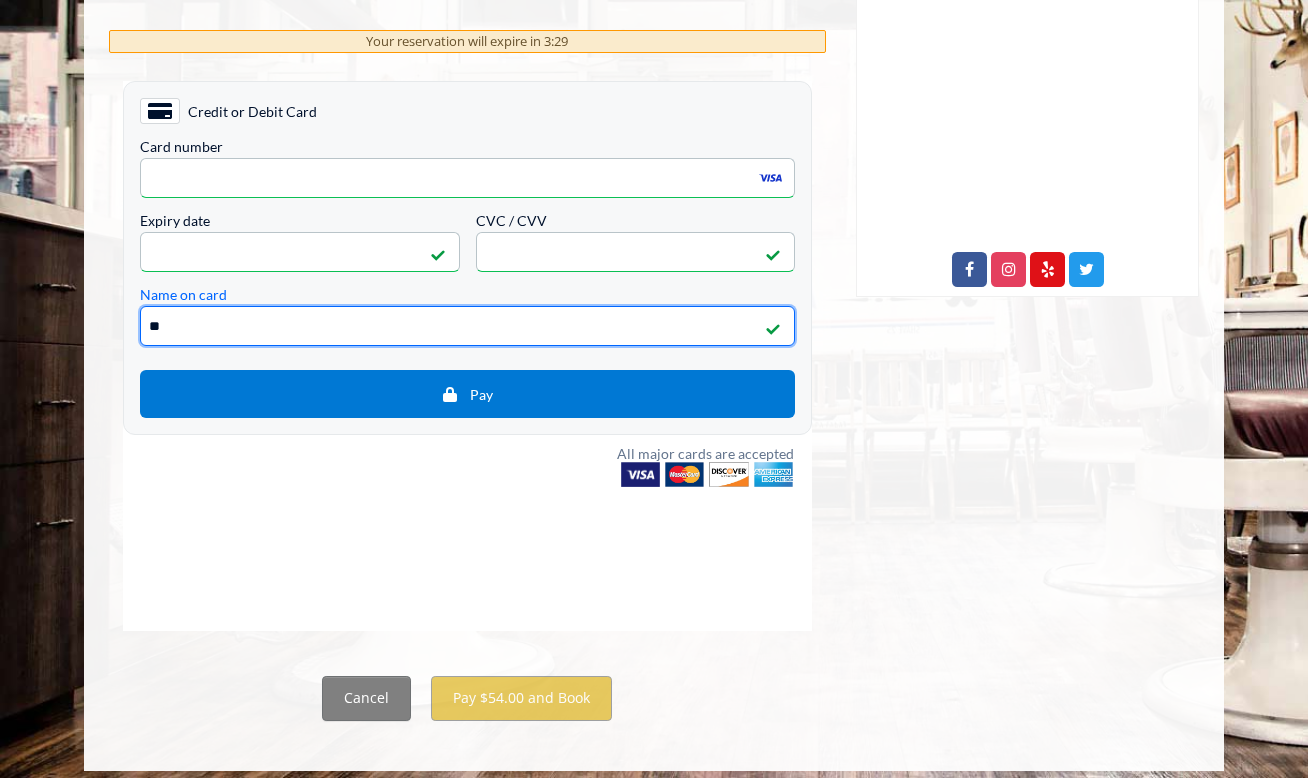 type on "*" 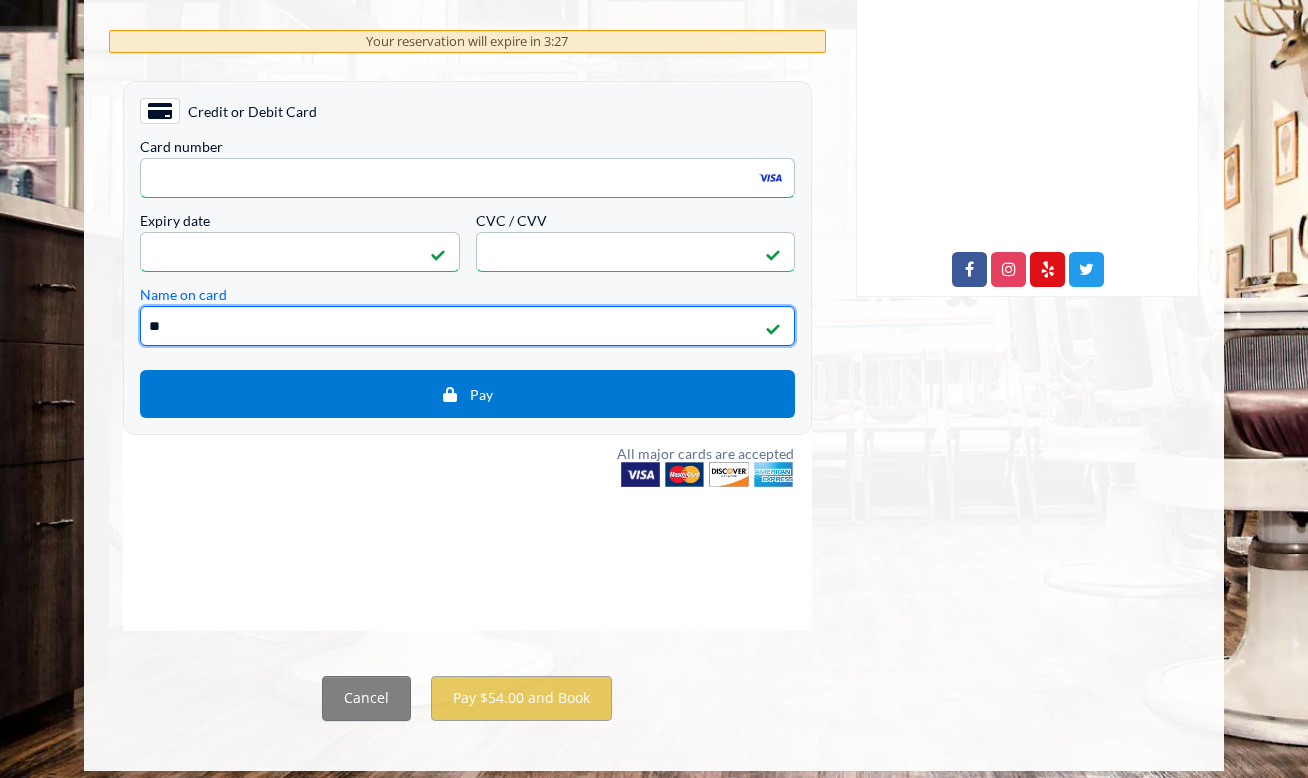 type on "*" 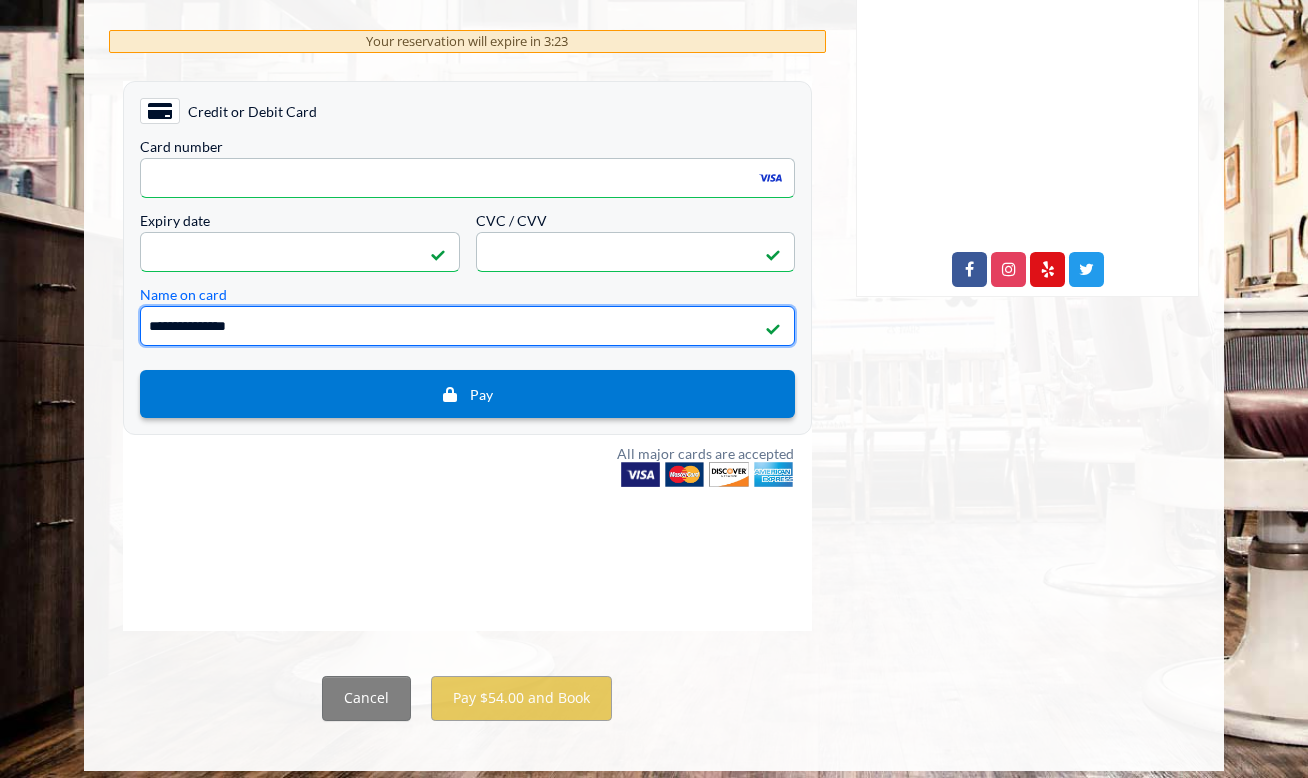 type on "**********" 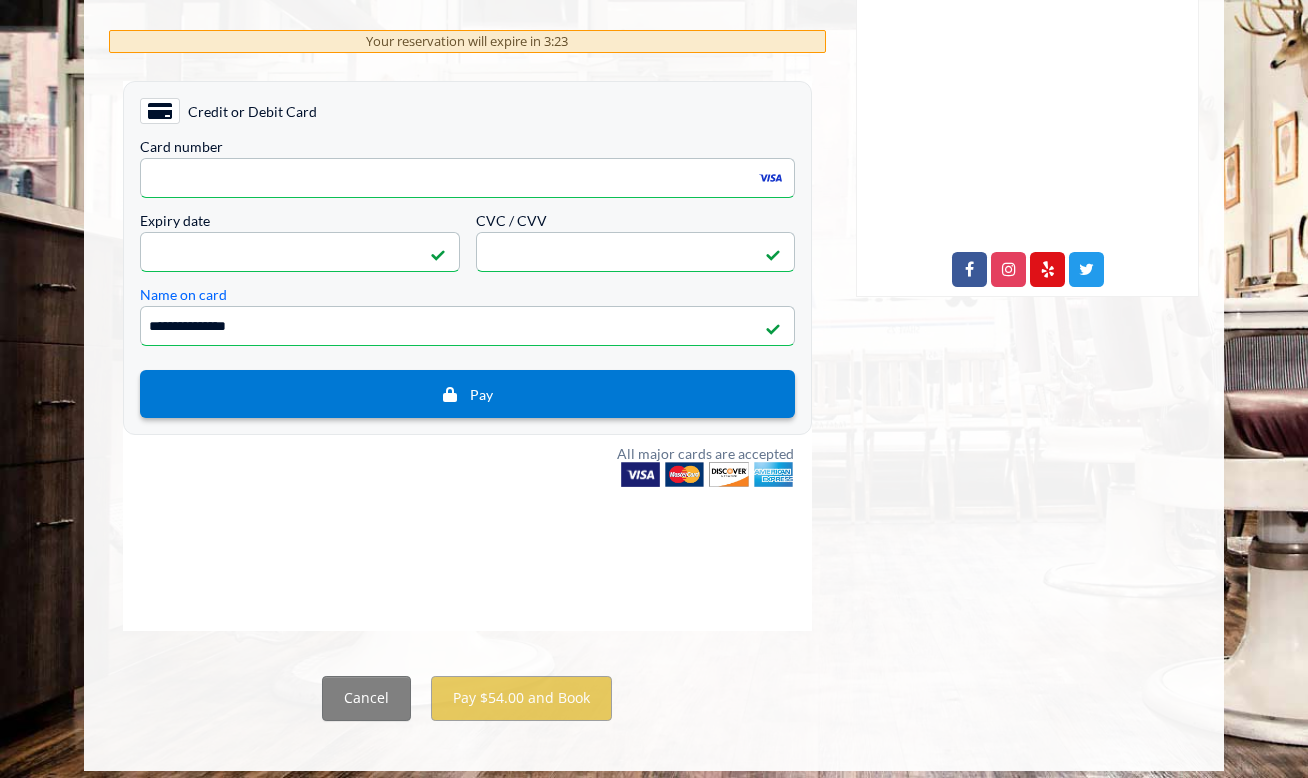 click on "Pay" at bounding box center [467, 393] 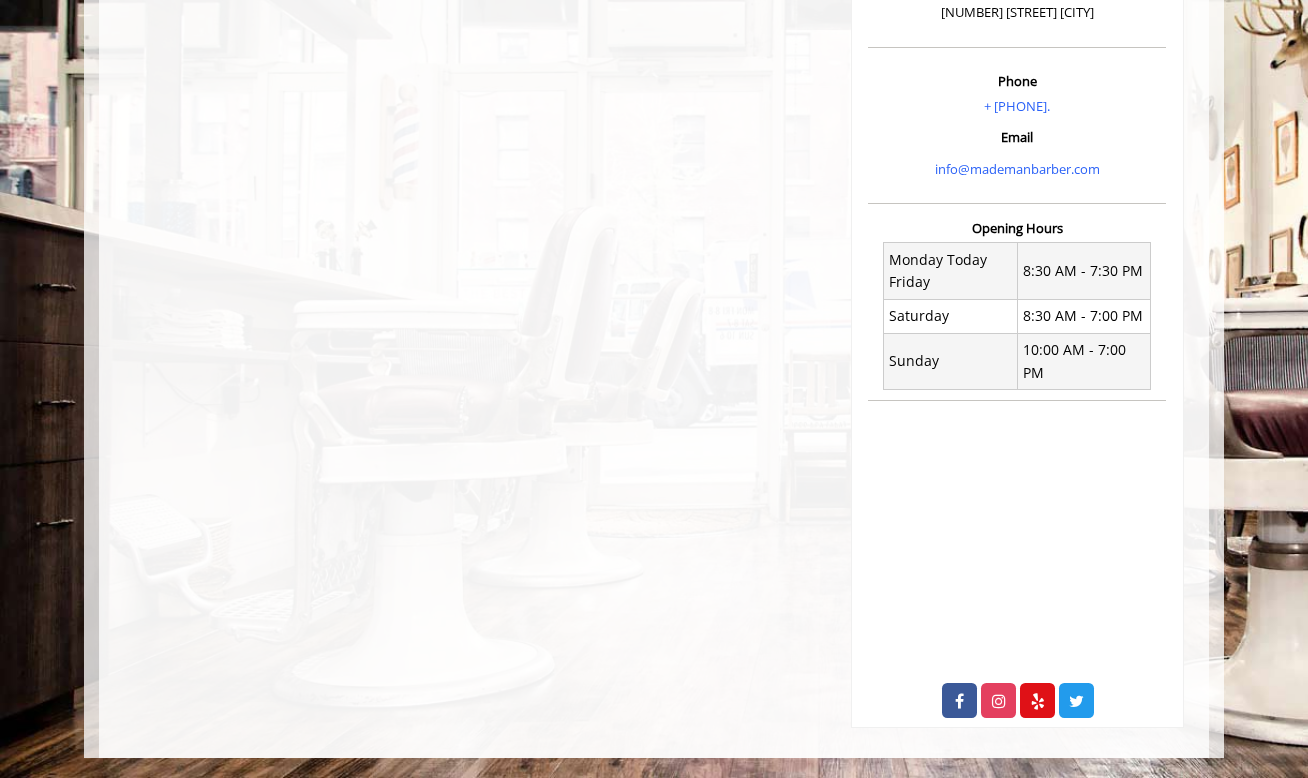 scroll, scrollTop: 0, scrollLeft: 0, axis: both 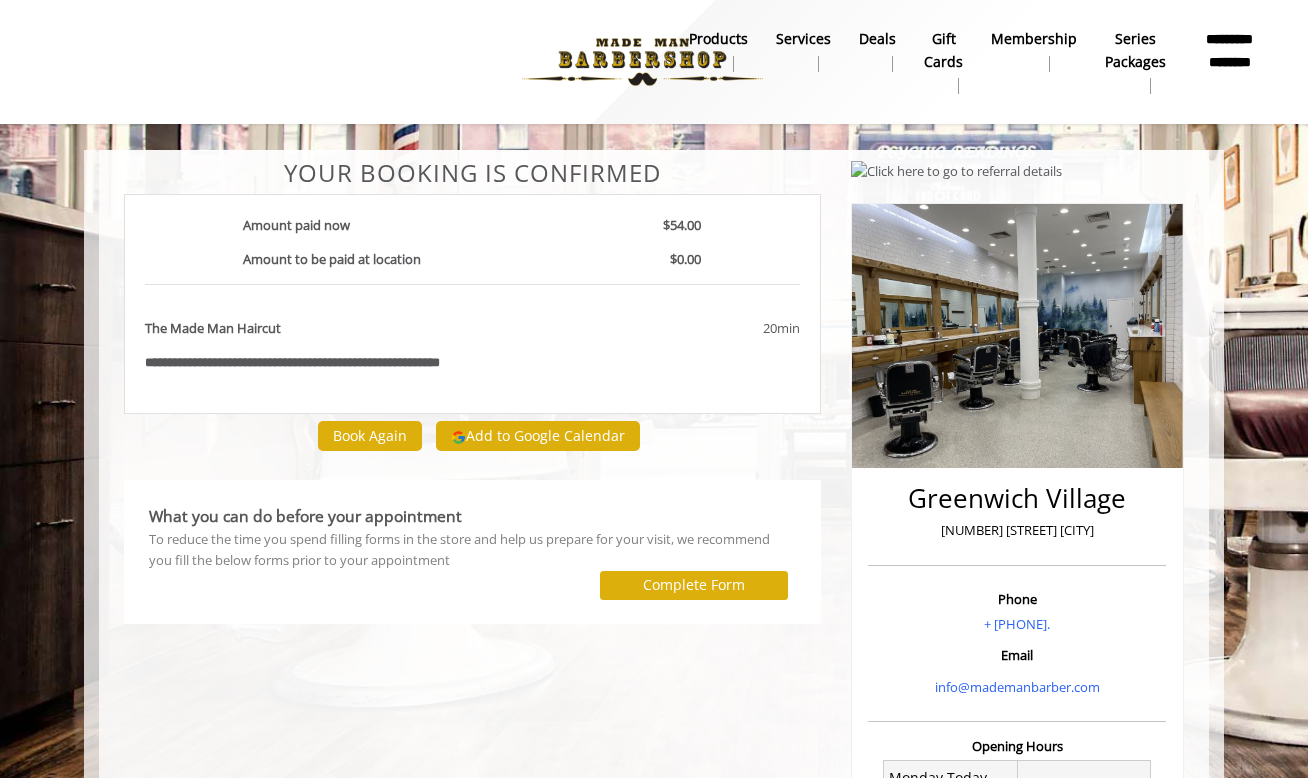 click on "Complete Form" at bounding box center (694, 585) 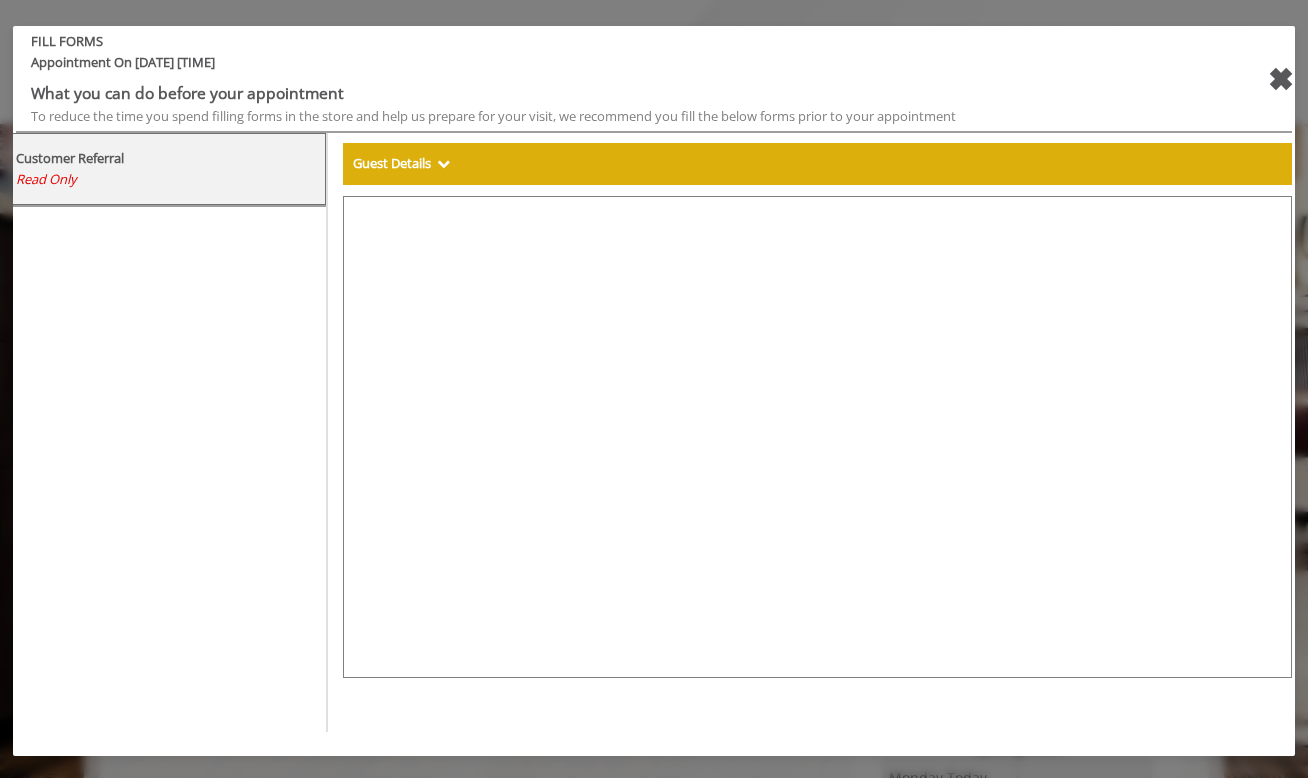 select on "***" 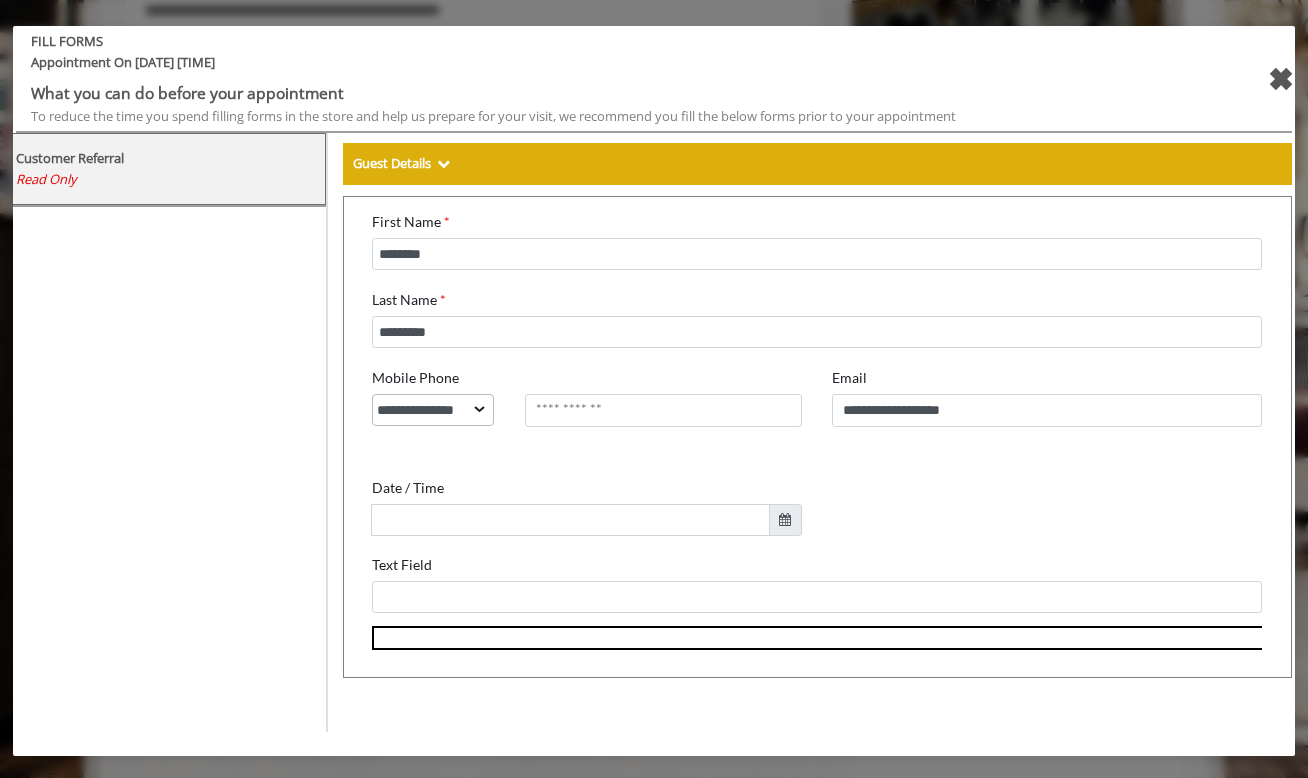 scroll, scrollTop: 171, scrollLeft: 0, axis: vertical 